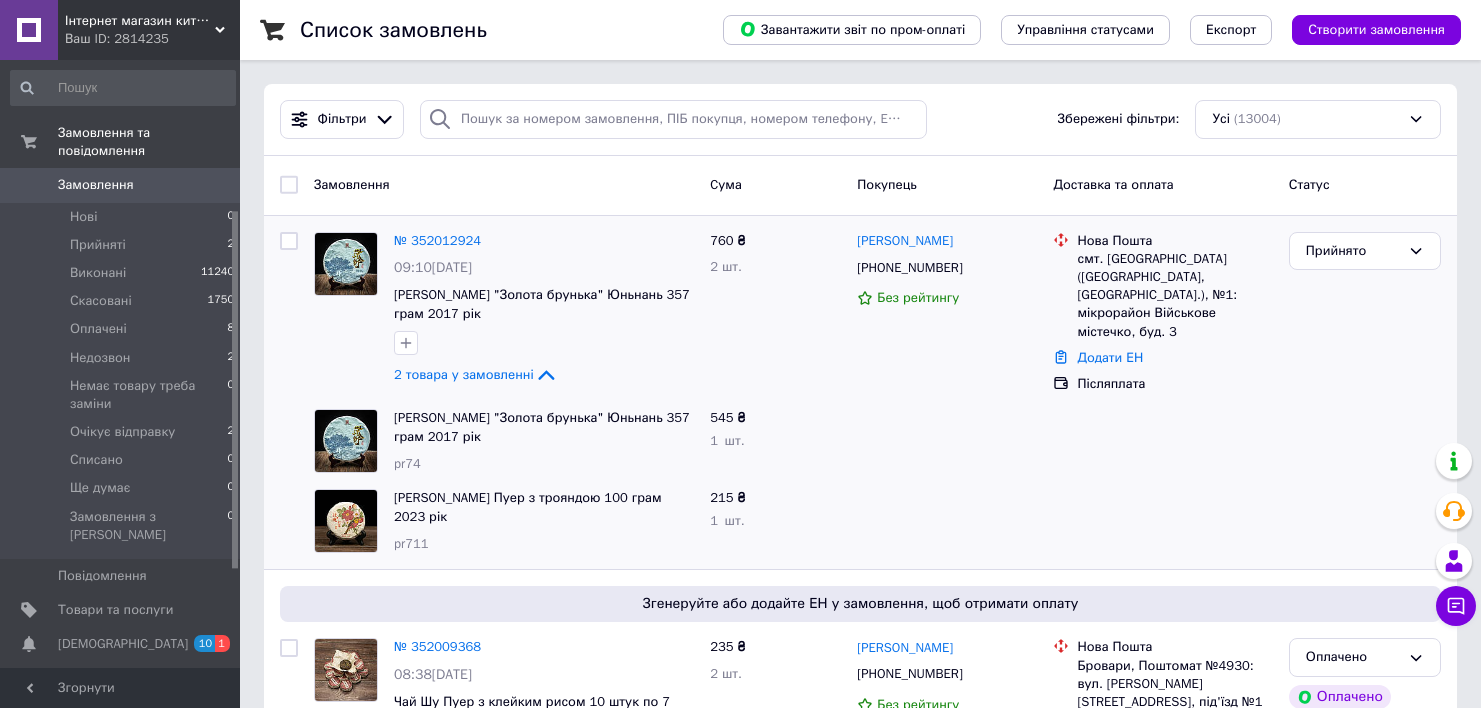 scroll, scrollTop: 0, scrollLeft: 0, axis: both 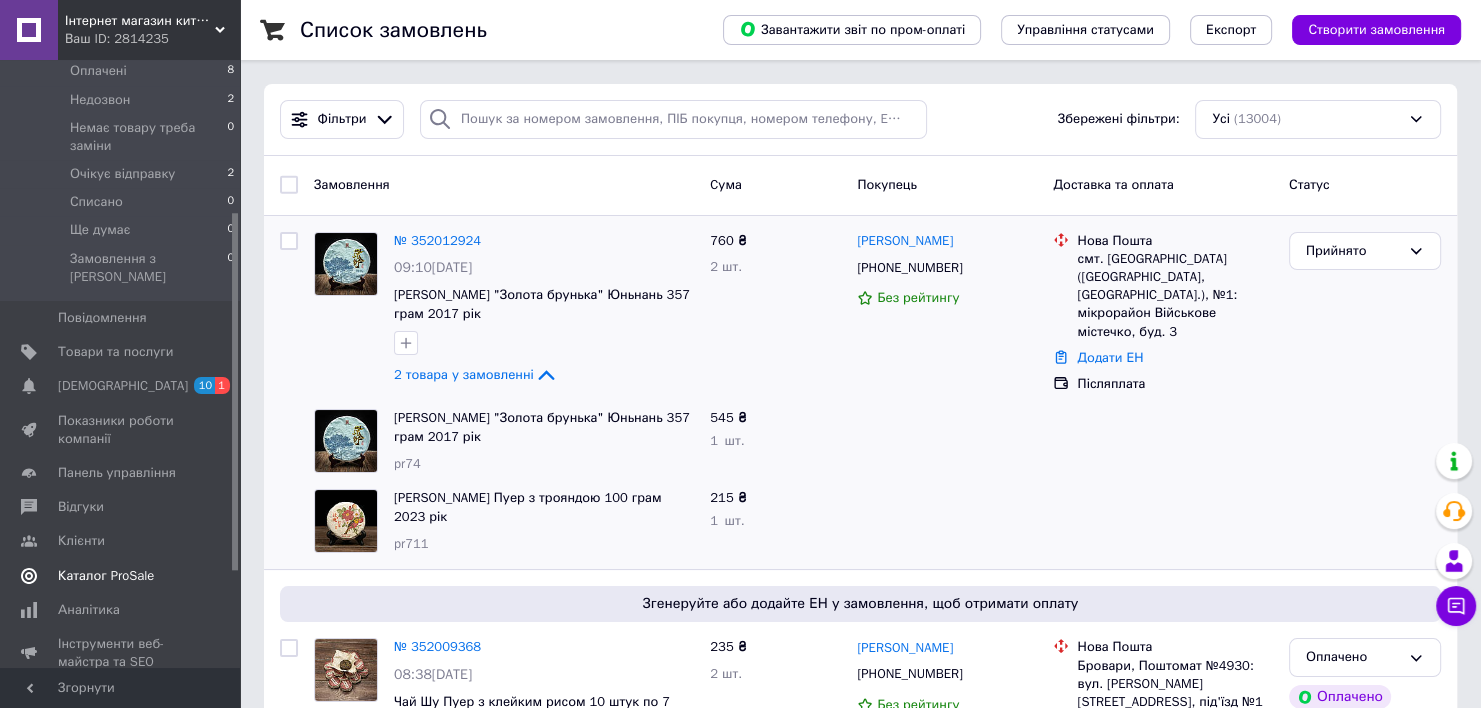click on "Каталог ProSale" at bounding box center (106, 576) 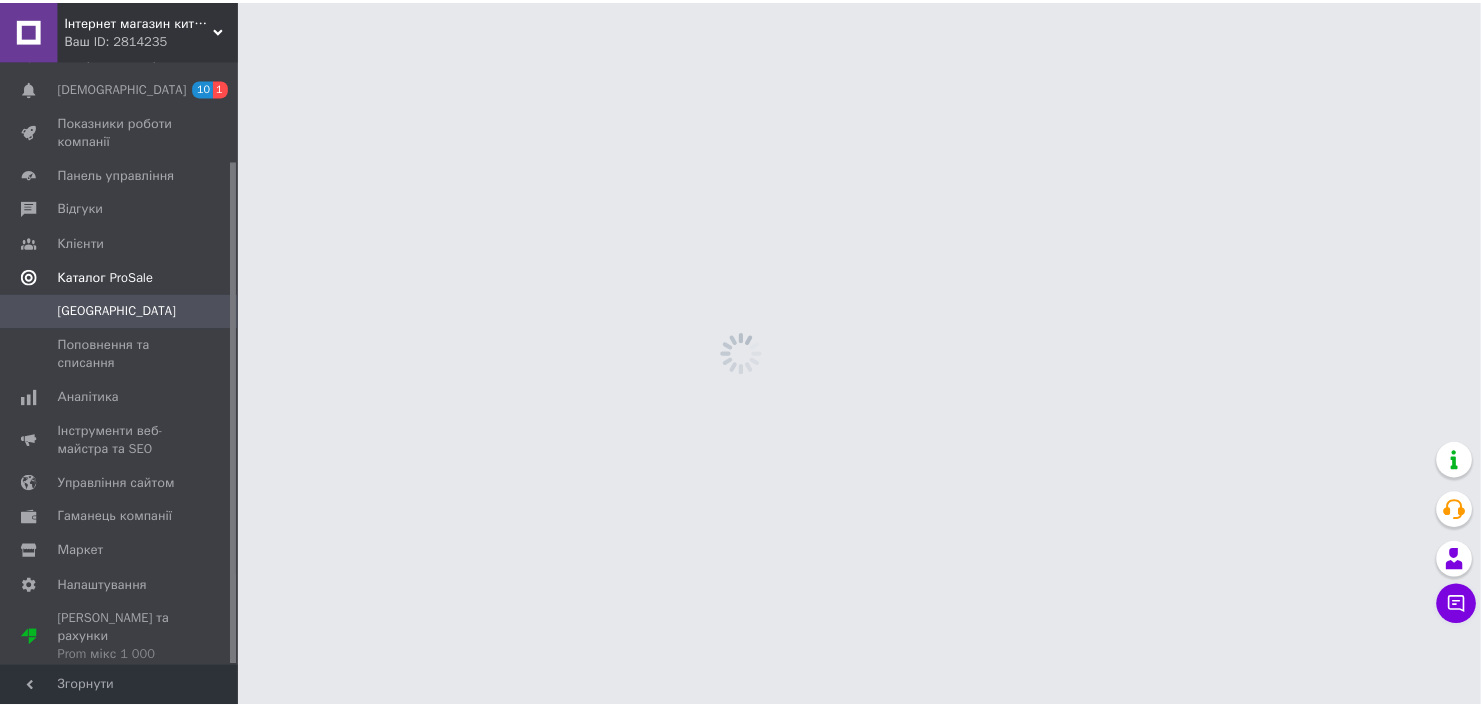 scroll, scrollTop: 120, scrollLeft: 0, axis: vertical 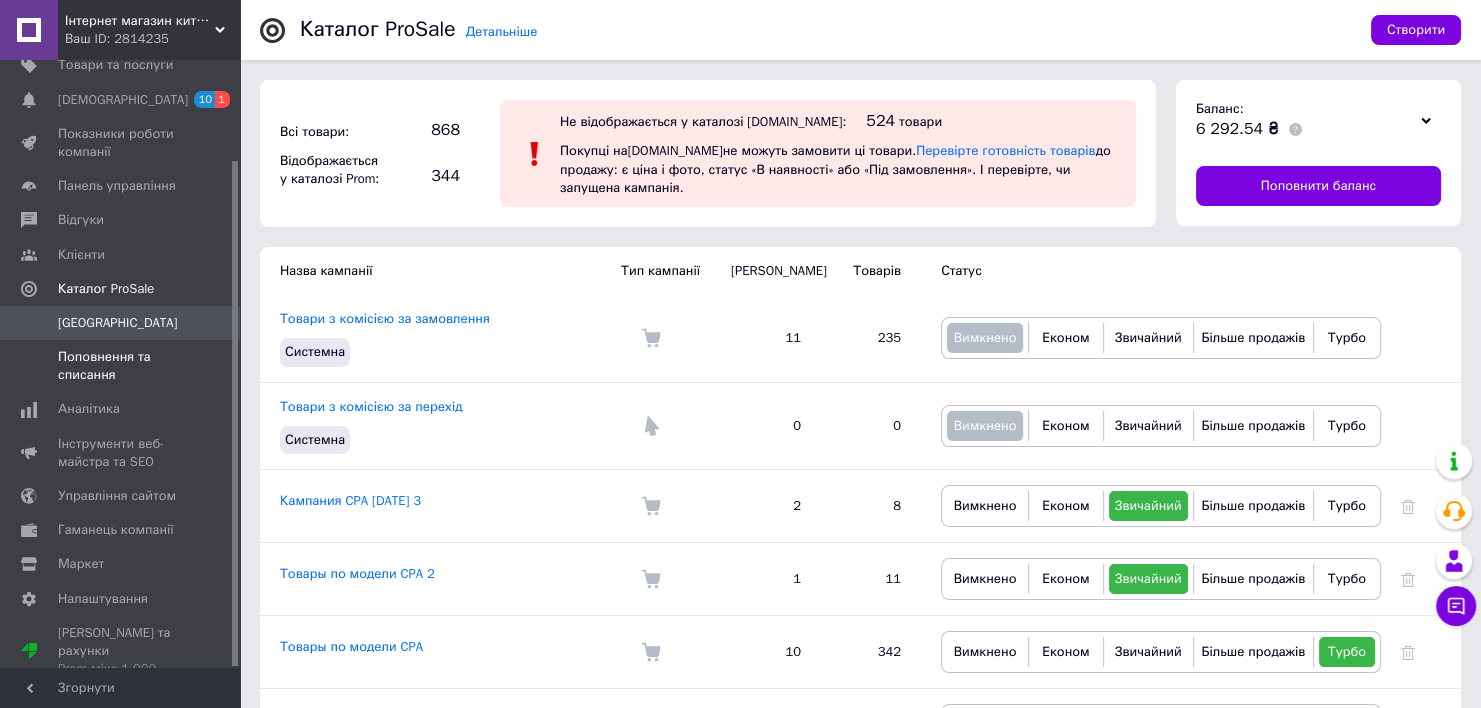 click on "Поповнення та списання" at bounding box center (121, 366) 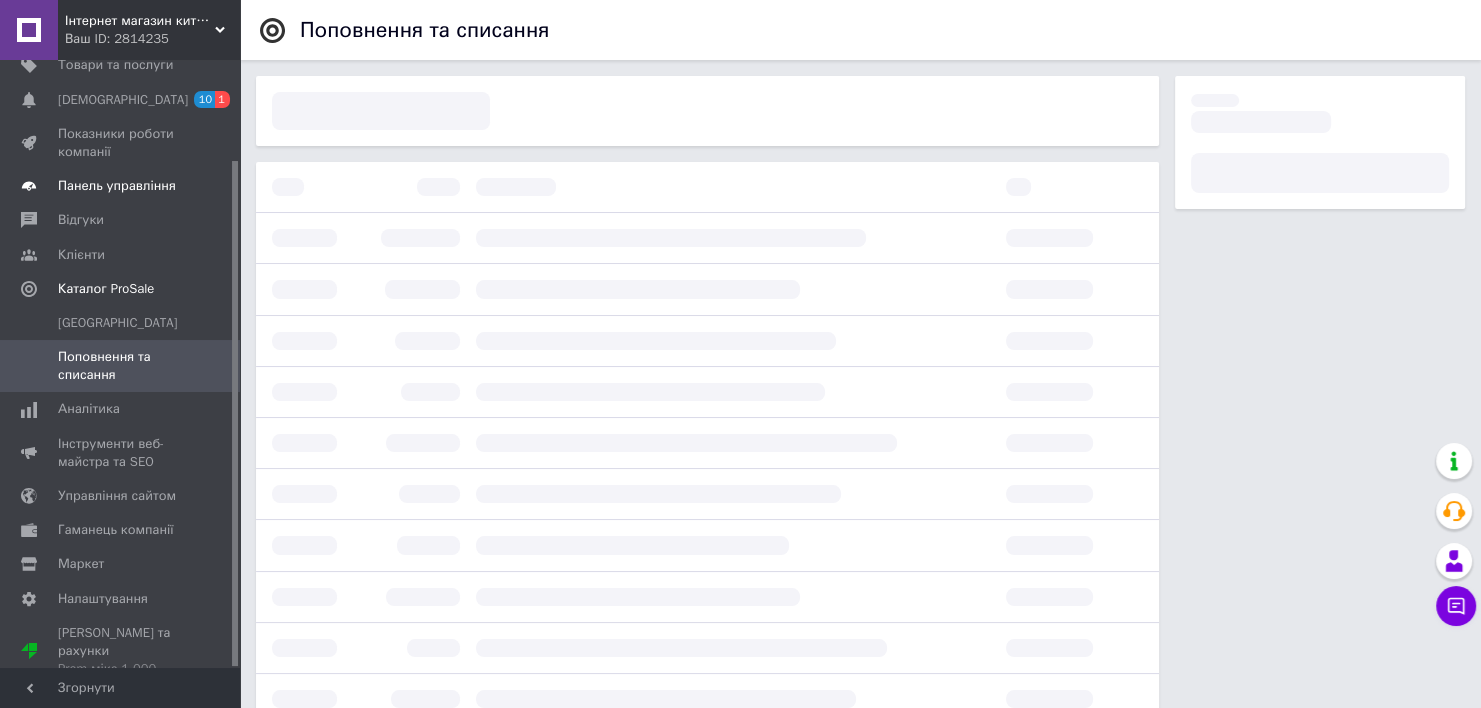 click on "Панель управління" at bounding box center [117, 186] 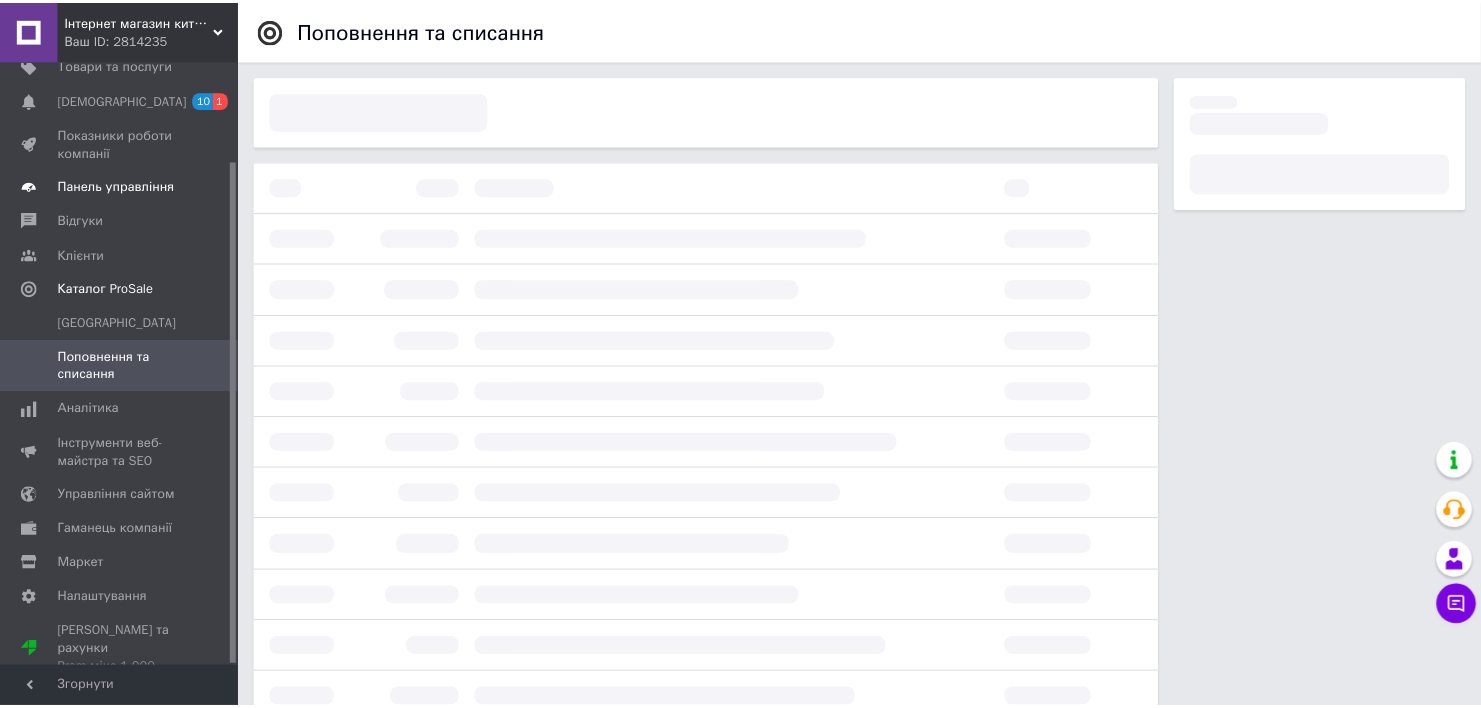 scroll, scrollTop: 101, scrollLeft: 0, axis: vertical 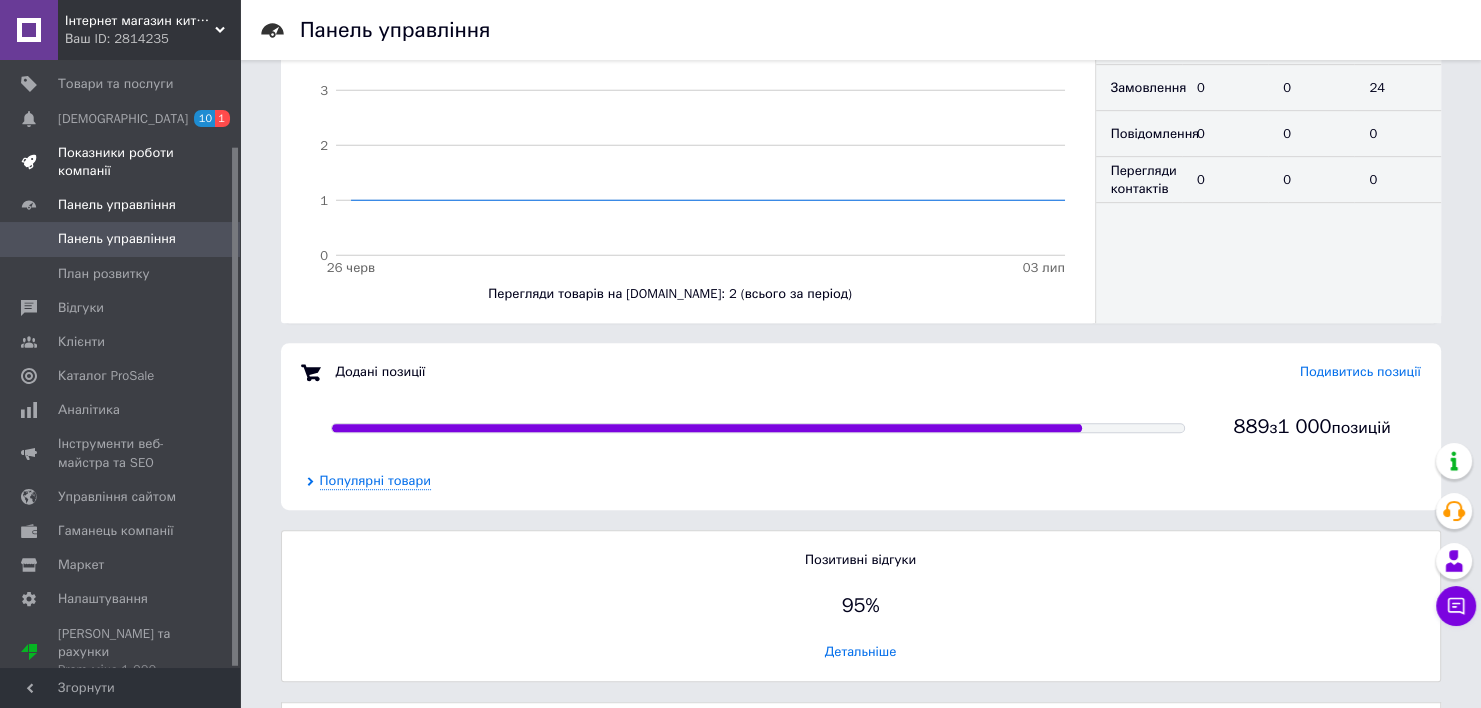 click on "Показники роботи компанії" at bounding box center (121, 162) 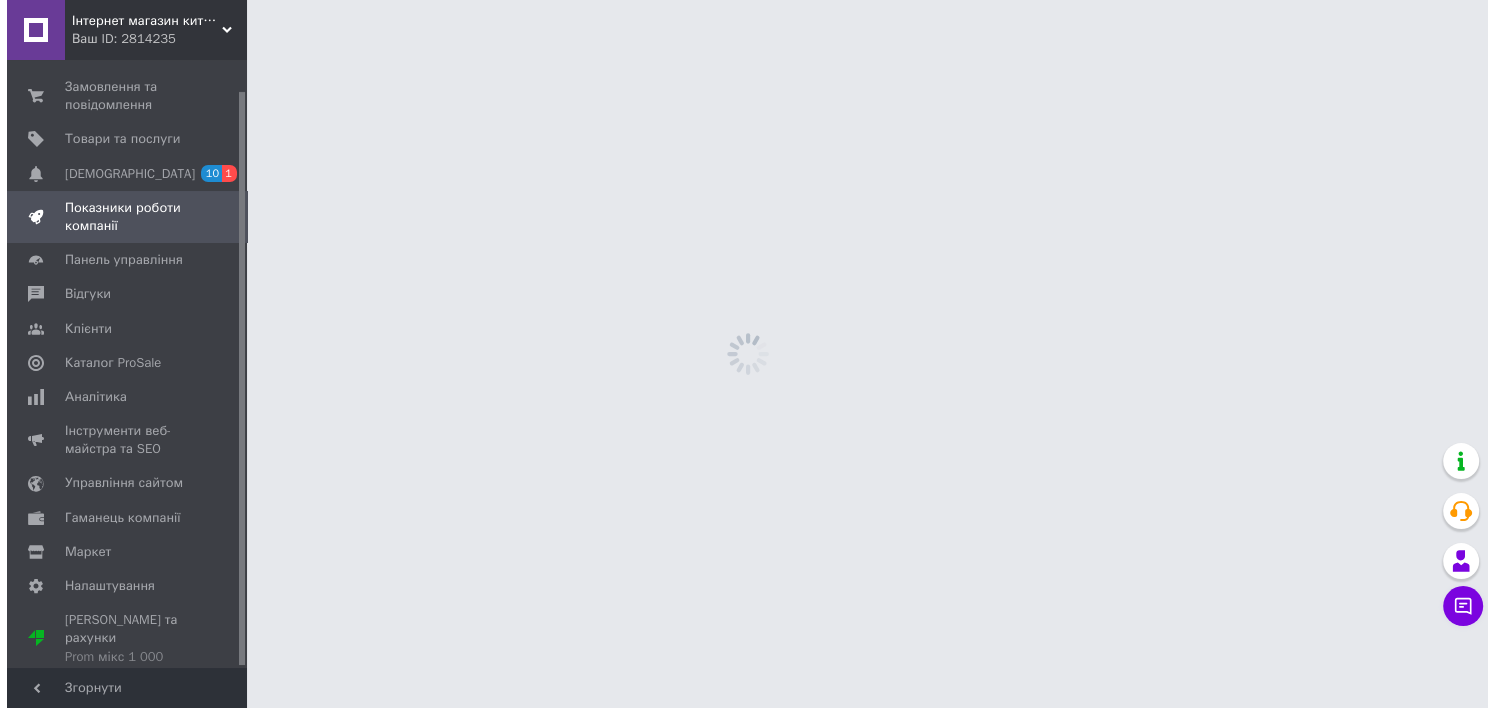 scroll, scrollTop: 0, scrollLeft: 0, axis: both 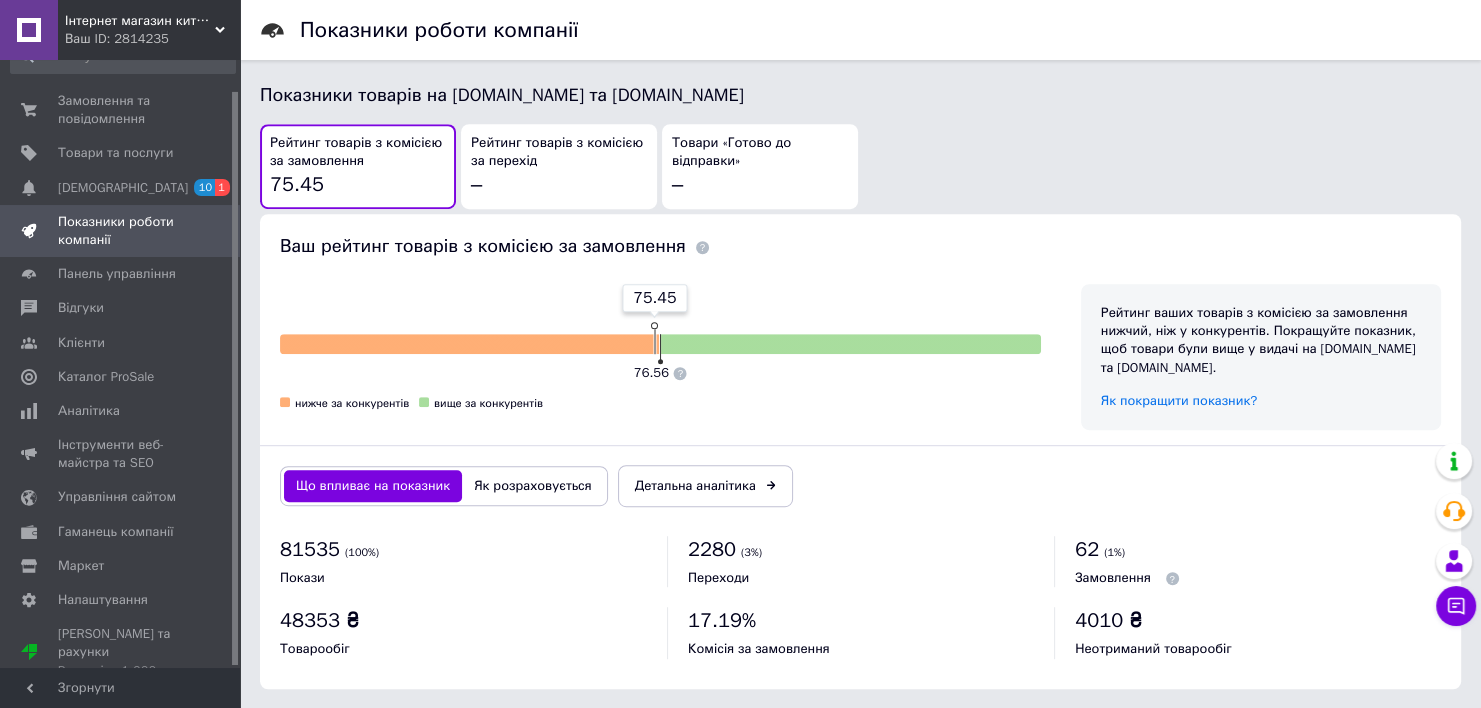 click on "(1%)" at bounding box center (1114, 552) 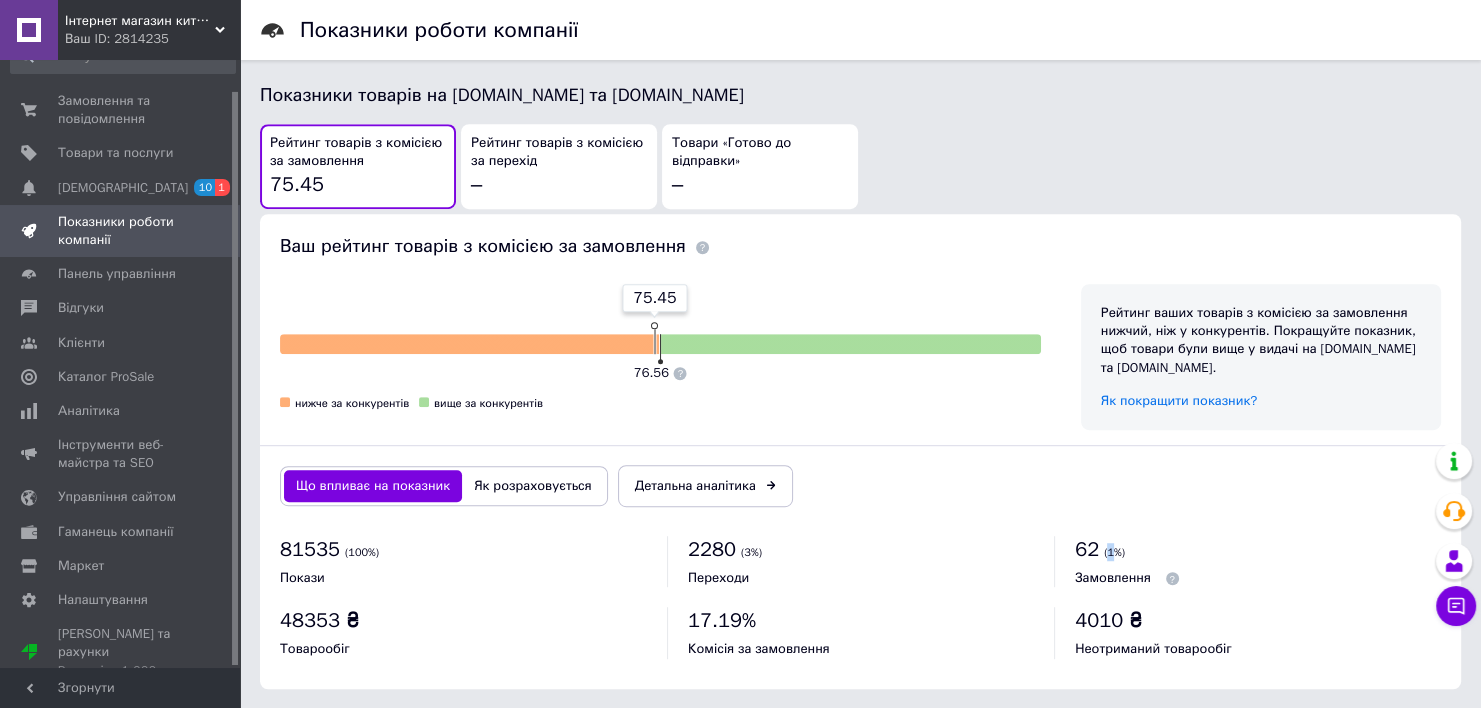 click on "(1%)" at bounding box center [1114, 552] 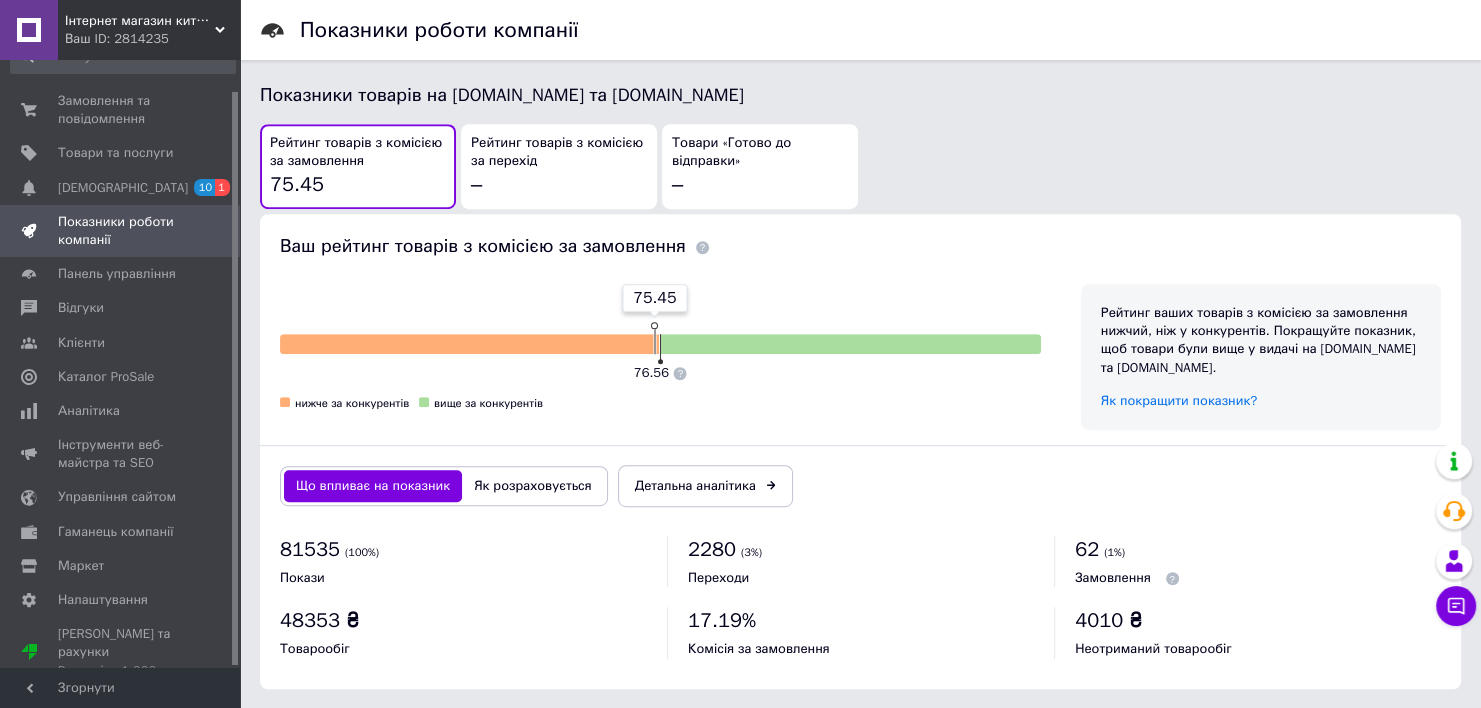 click on "(1%)" at bounding box center [1114, 552] 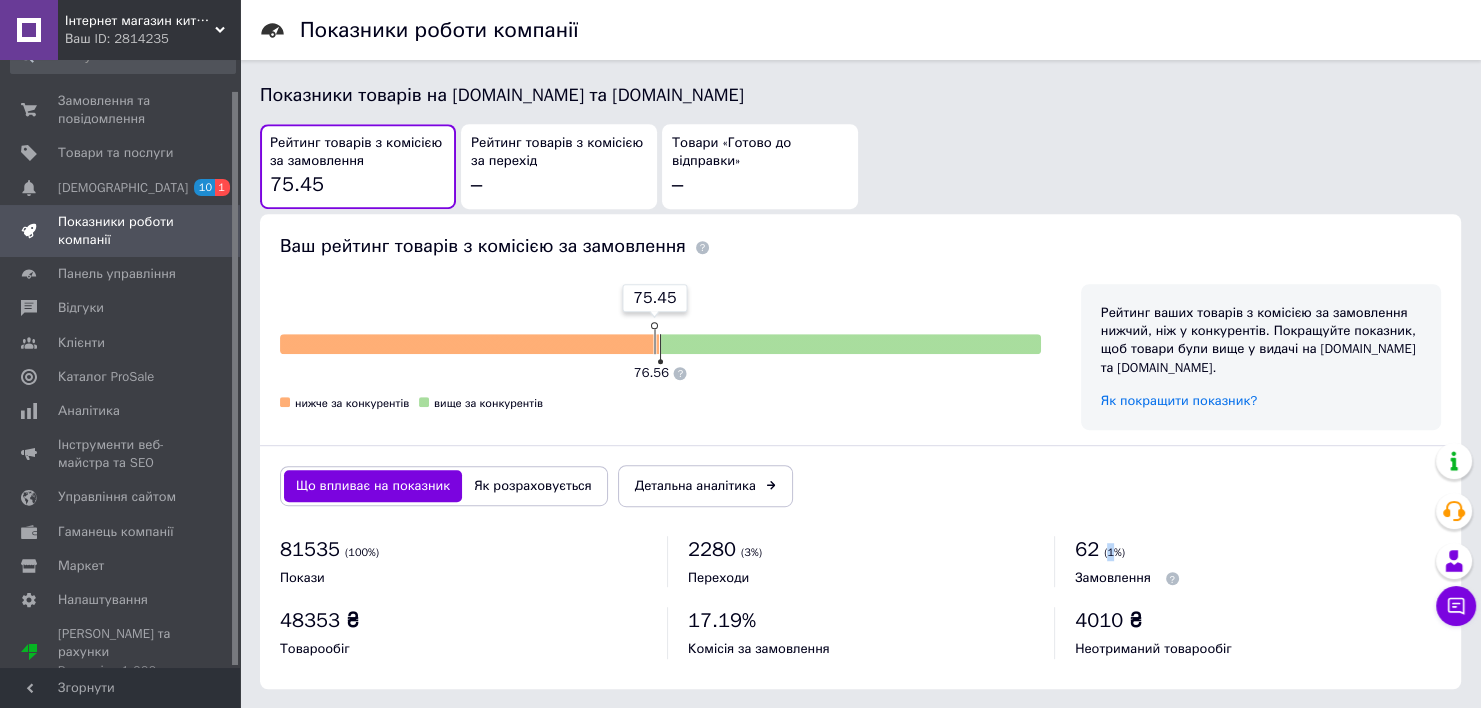 click on "(1%)" at bounding box center (1114, 552) 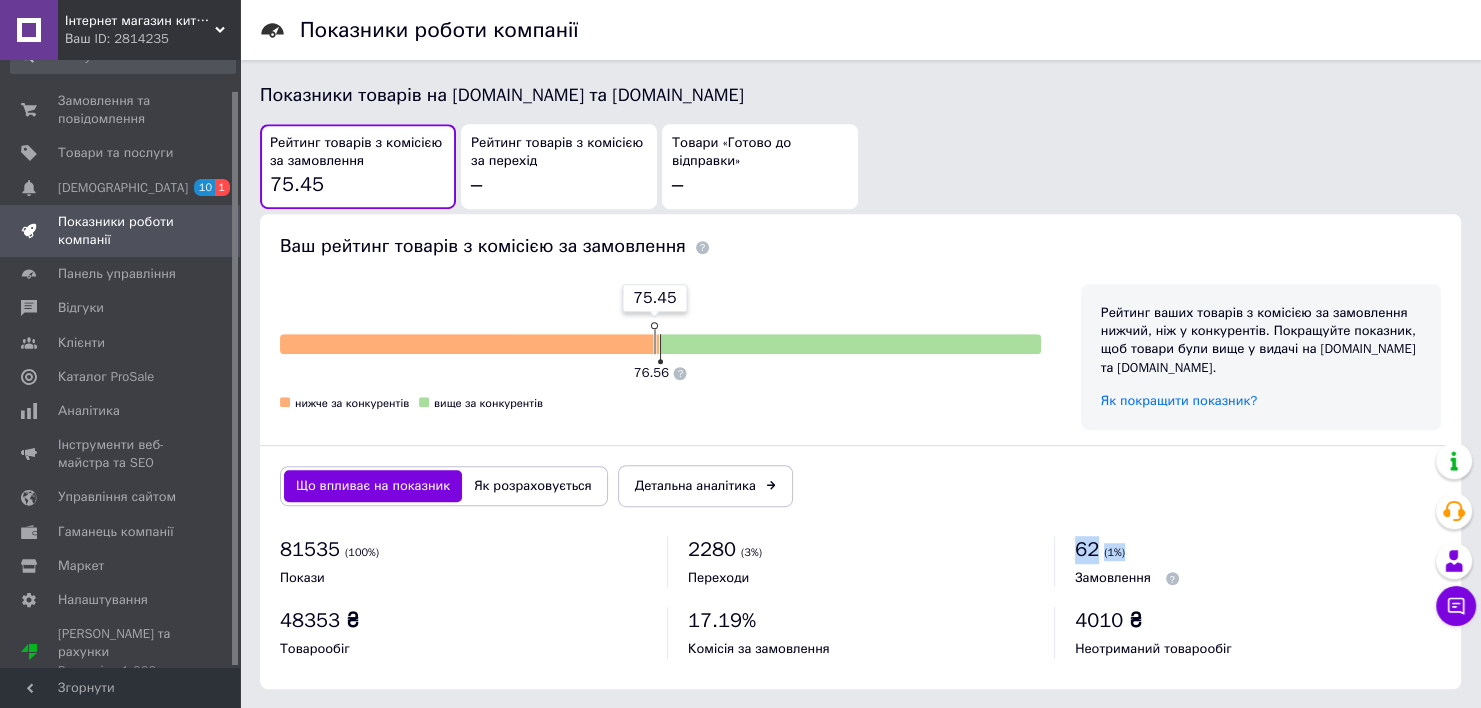 click on "(1%)" at bounding box center (1114, 552) 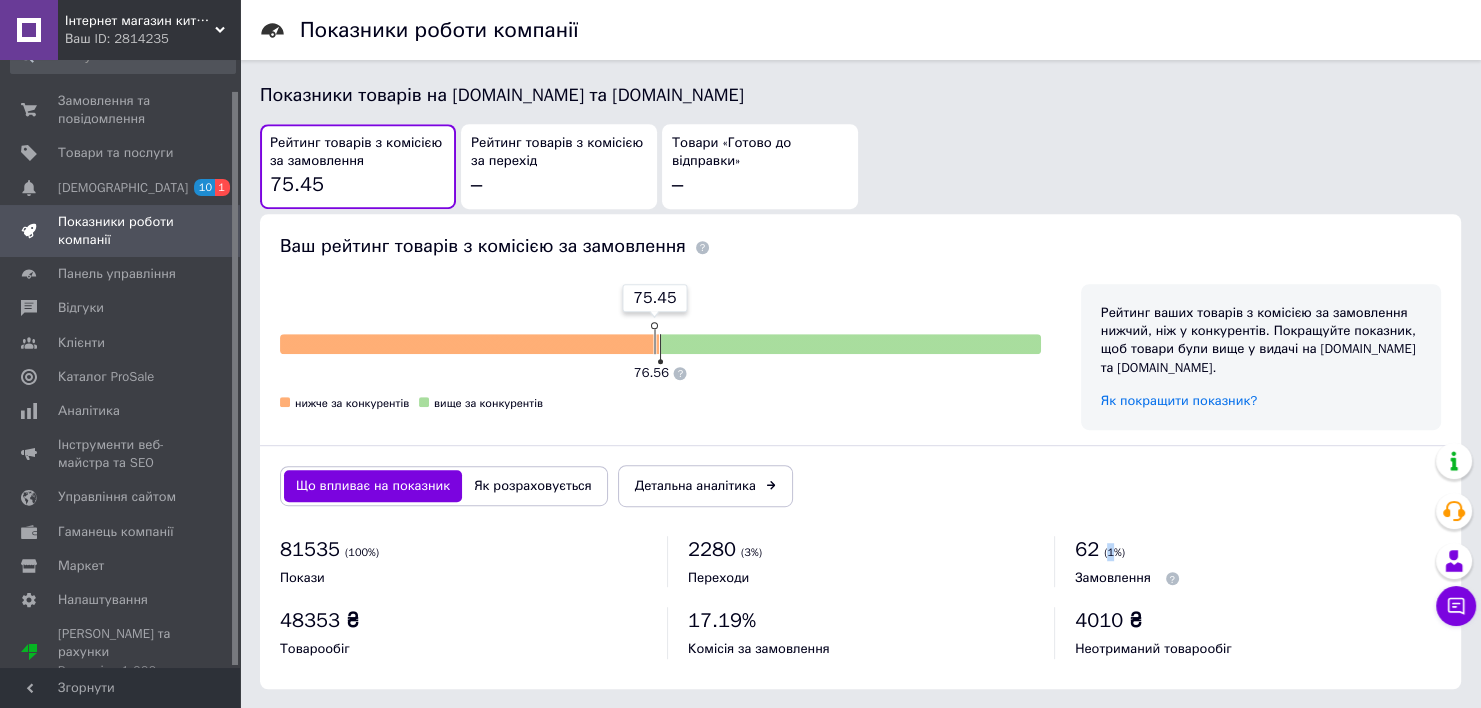 click on "(1%)" at bounding box center [1114, 552] 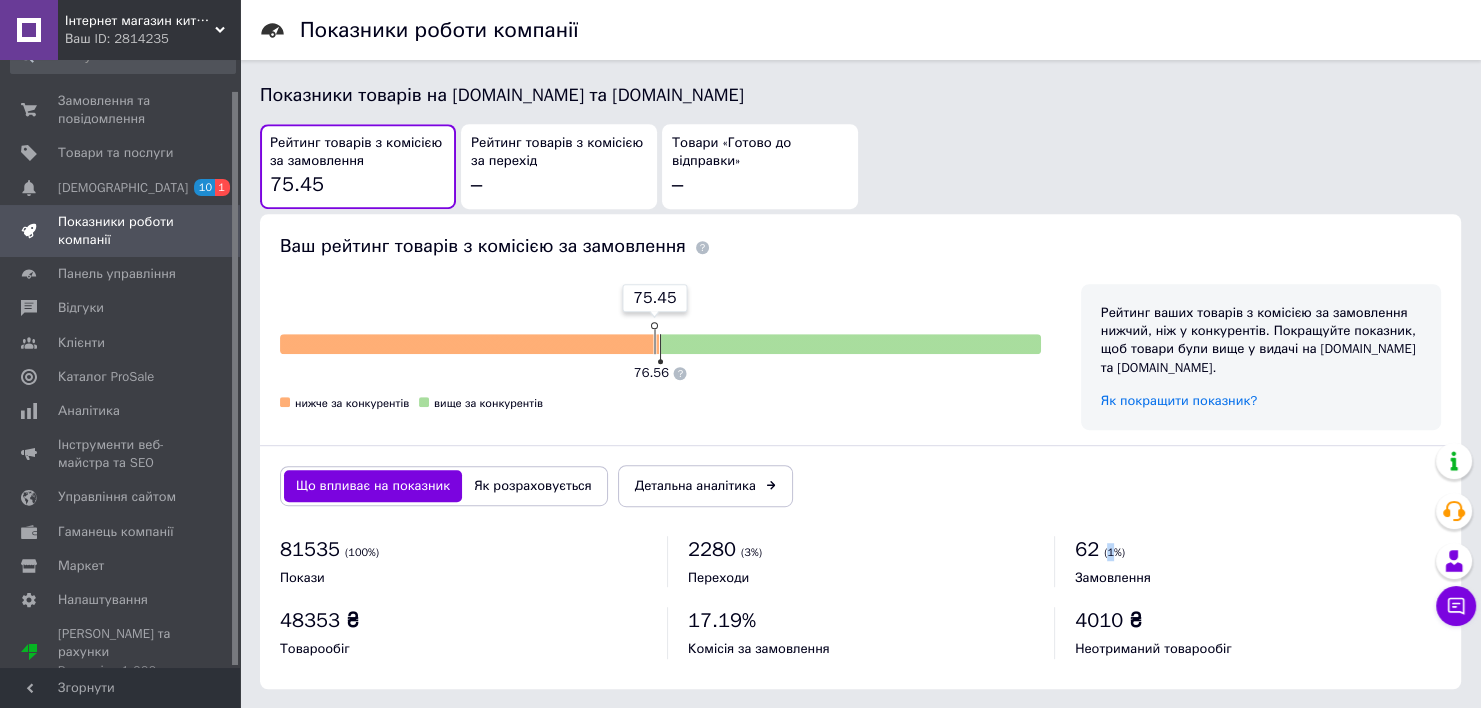 click on "Як розраховується" at bounding box center (533, 486) 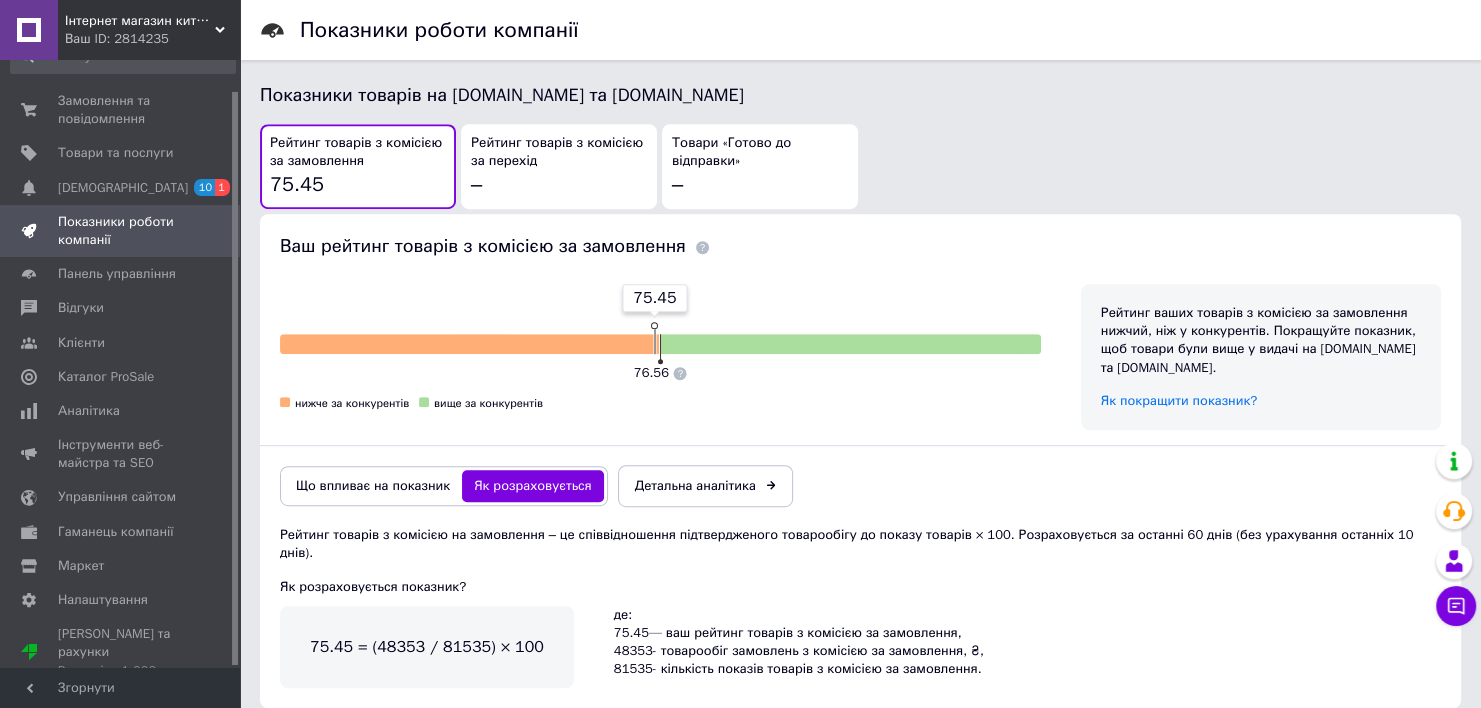 scroll, scrollTop: 1062, scrollLeft: 0, axis: vertical 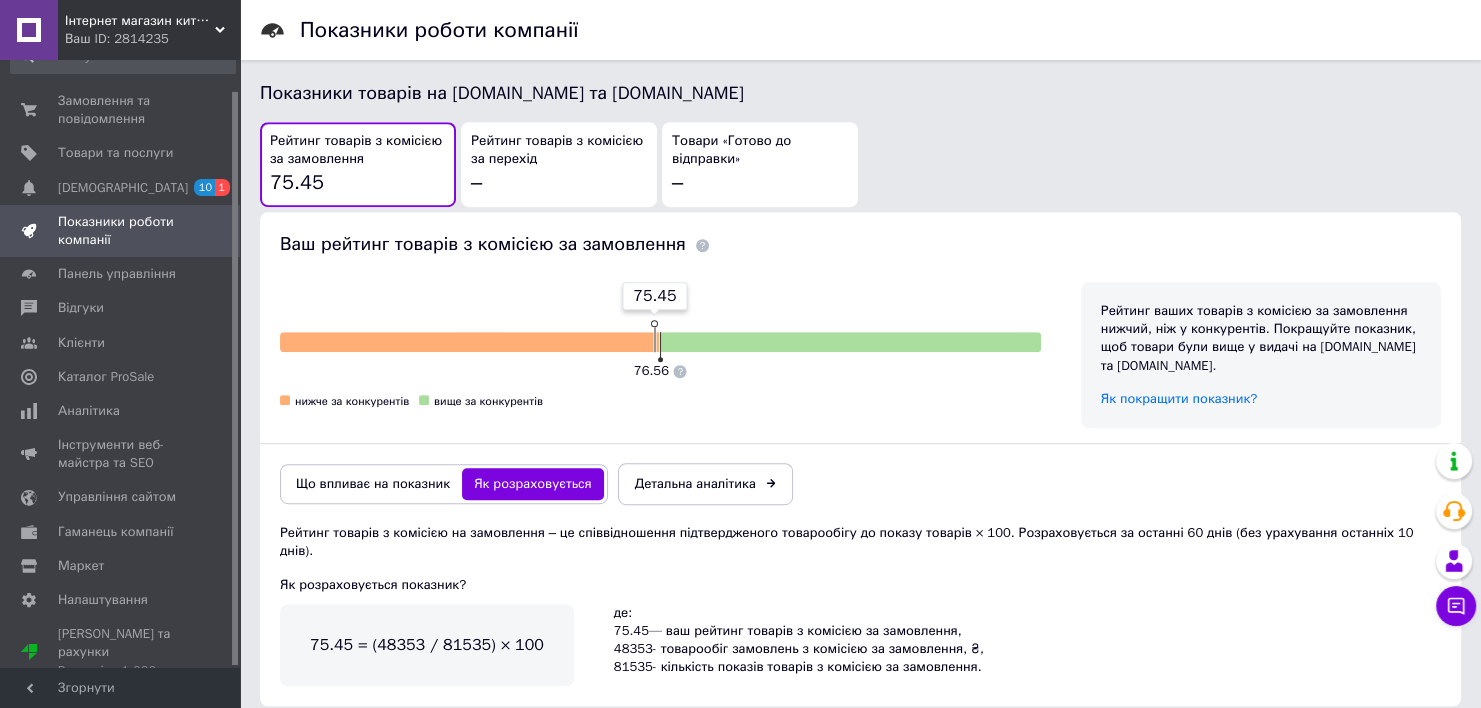 click on "81535  - кількість показів товарів з комісією за замовлення." at bounding box center (799, 667) 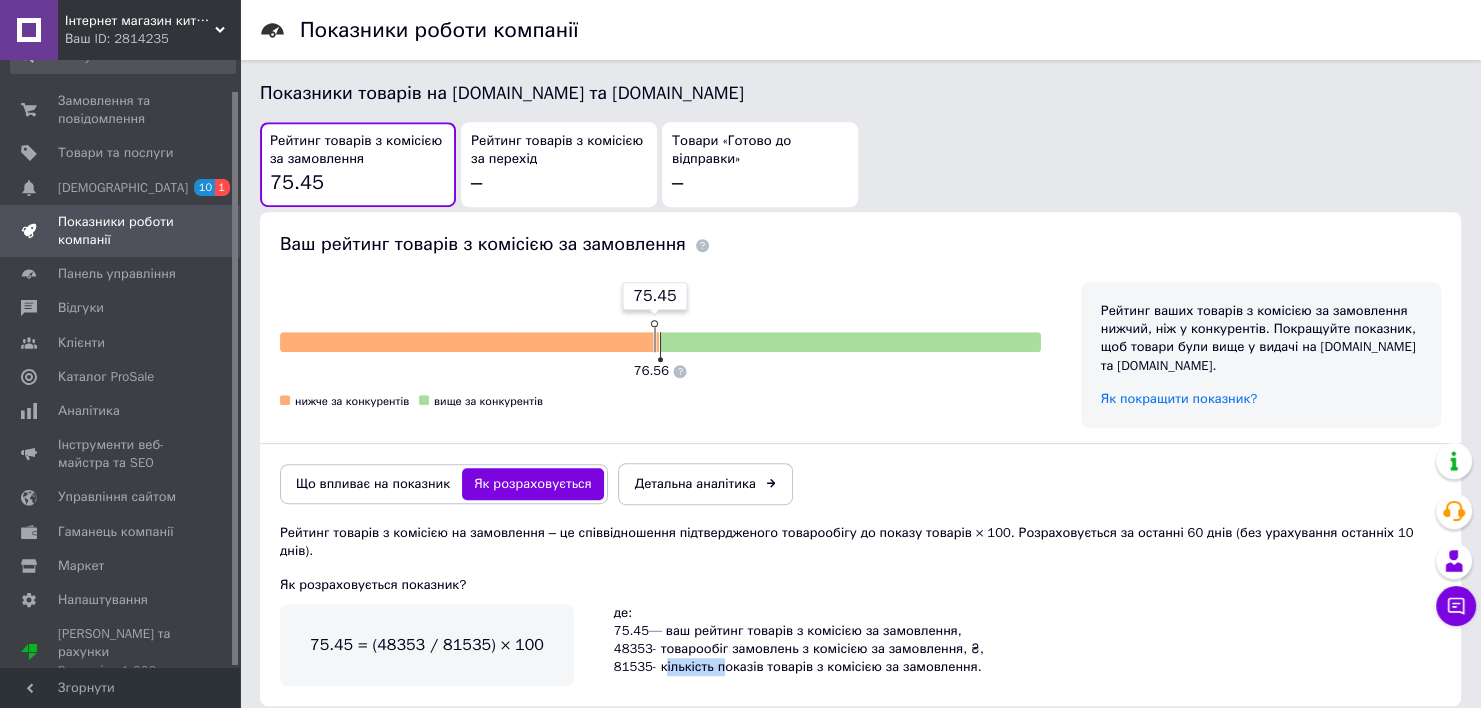 click on "81535  - кількість показів товарів з комісією за замовлення." at bounding box center (799, 667) 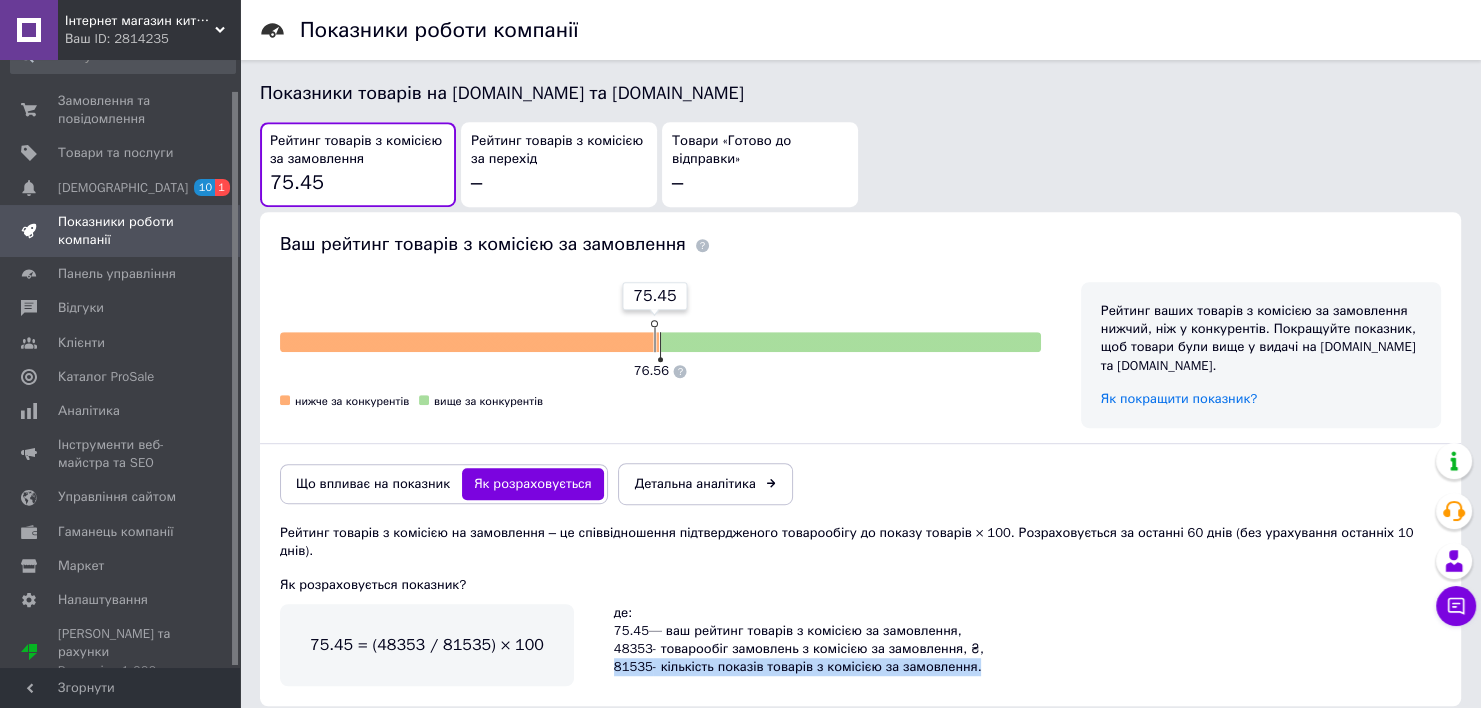 drag, startPoint x: 701, startPoint y: 620, endPoint x: 697, endPoint y: 634, distance: 14.56022 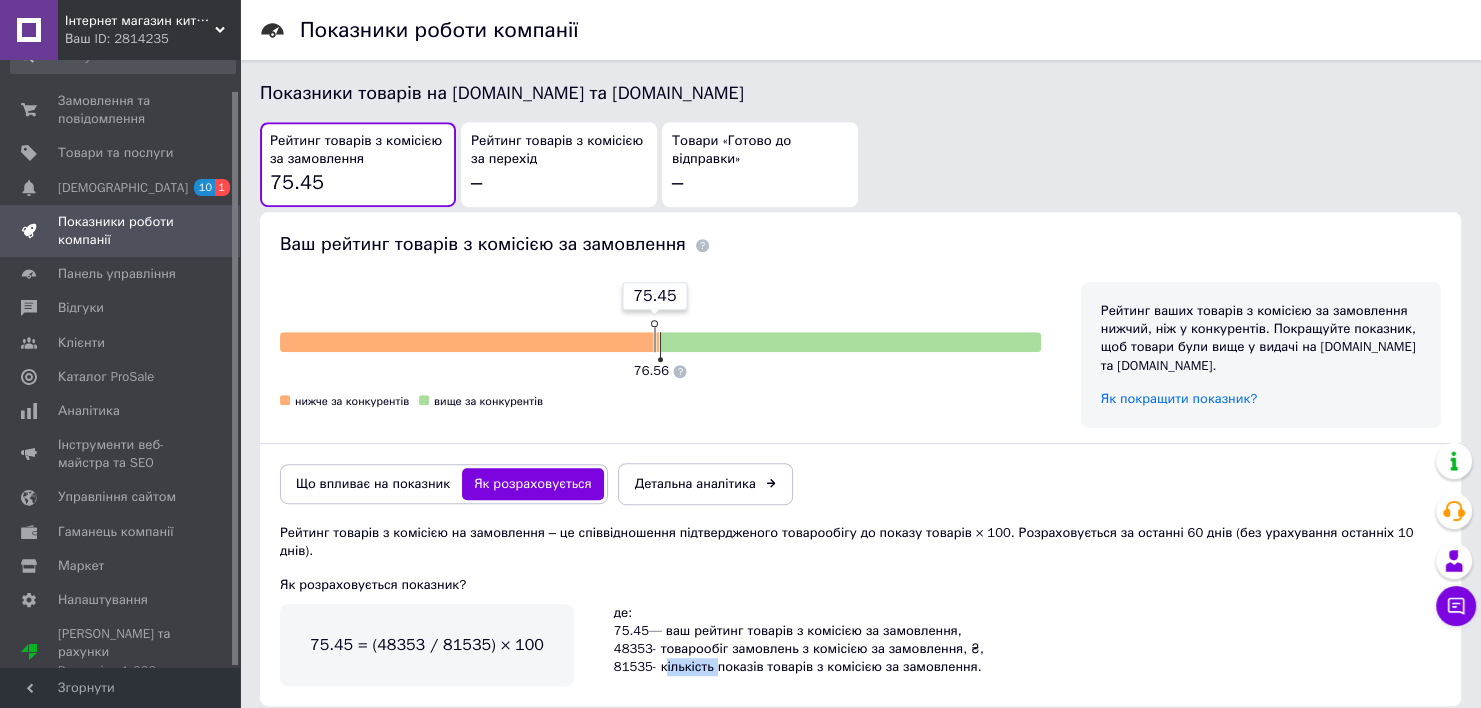 click on "81535  - кількість показів товарів з комісією за замовлення." at bounding box center [799, 667] 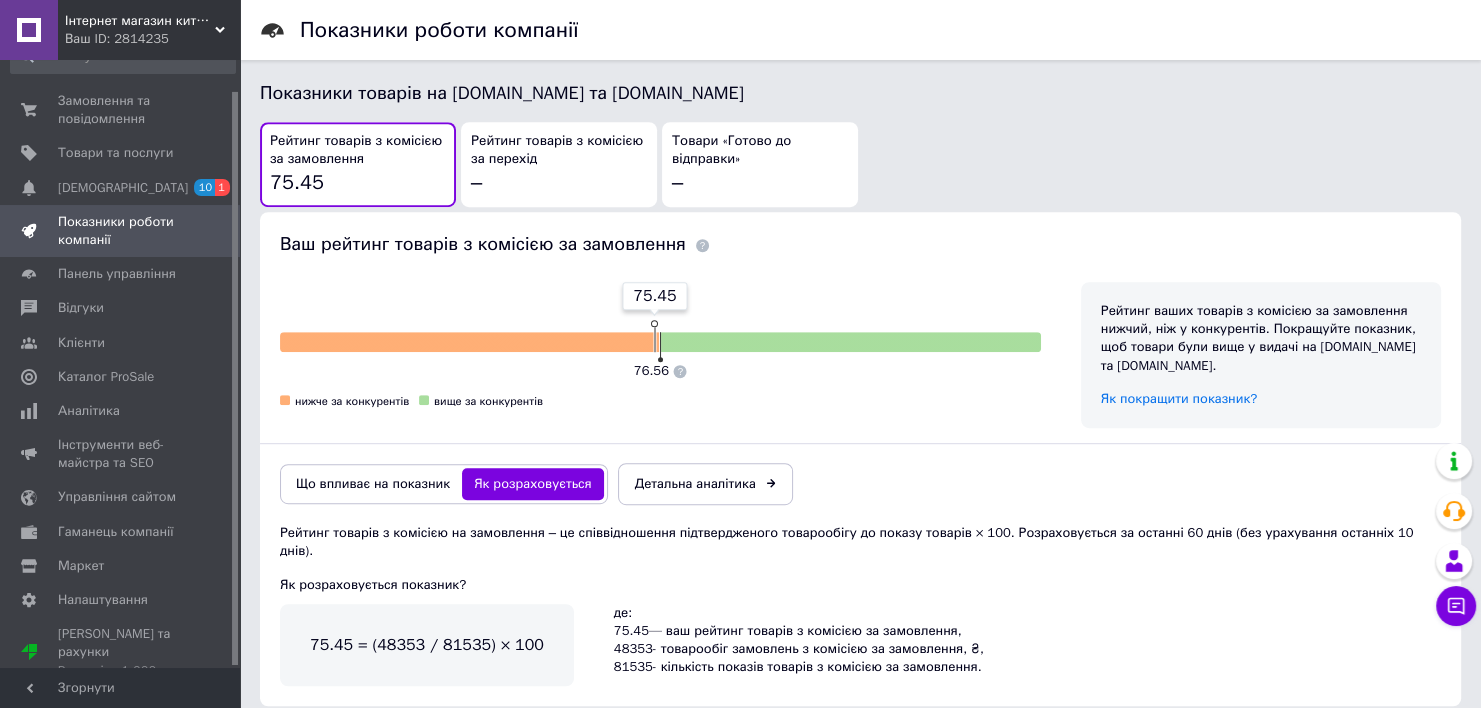 drag, startPoint x: 331, startPoint y: 179, endPoint x: 323, endPoint y: 192, distance: 15.264338 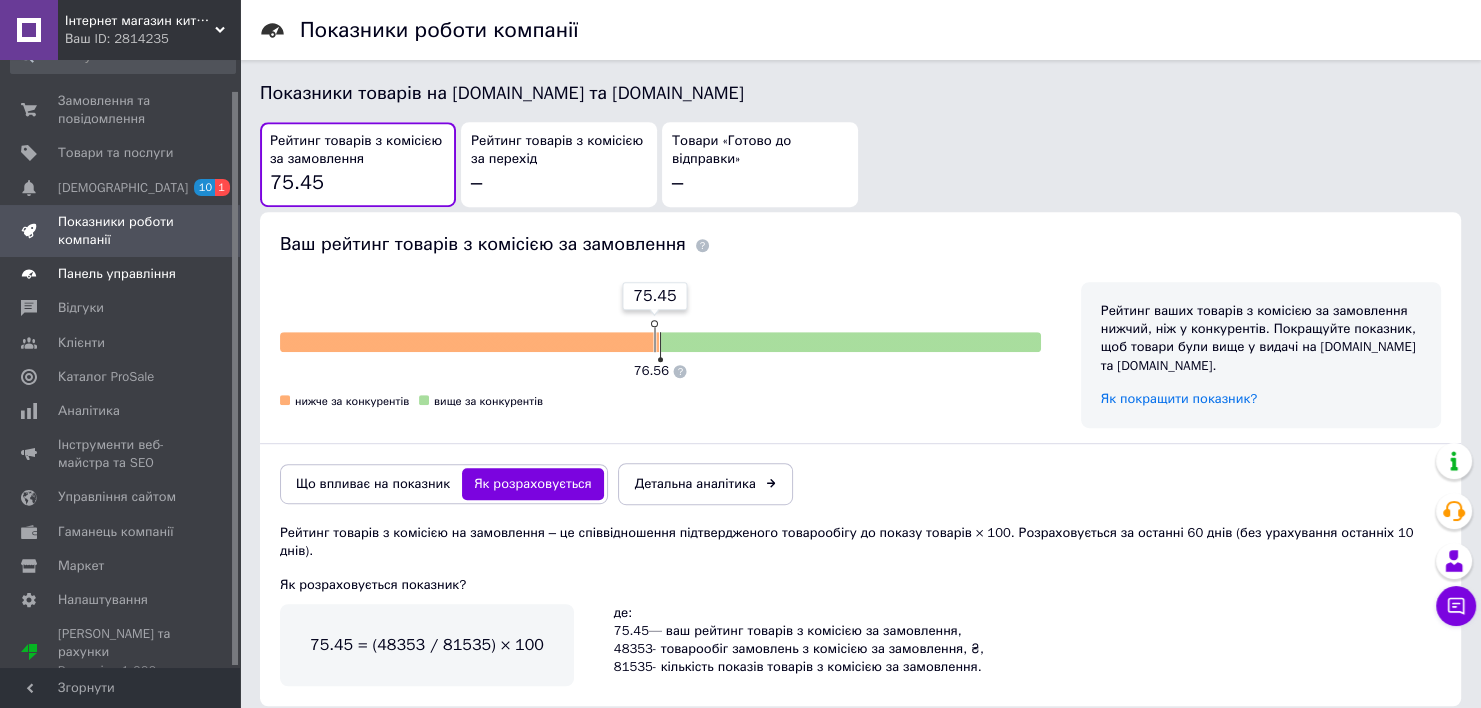 scroll, scrollTop: 0, scrollLeft: 0, axis: both 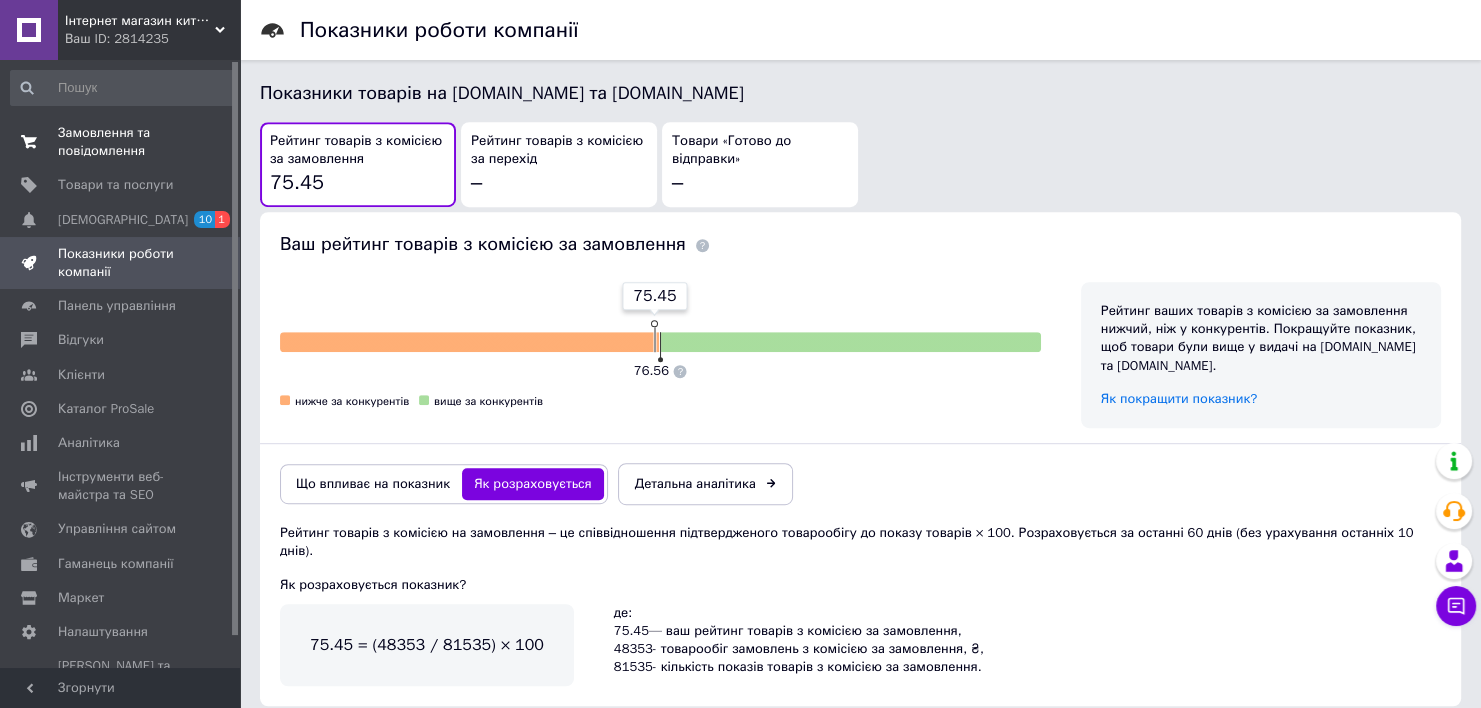 click on "Замовлення та повідомлення" at bounding box center (121, 142) 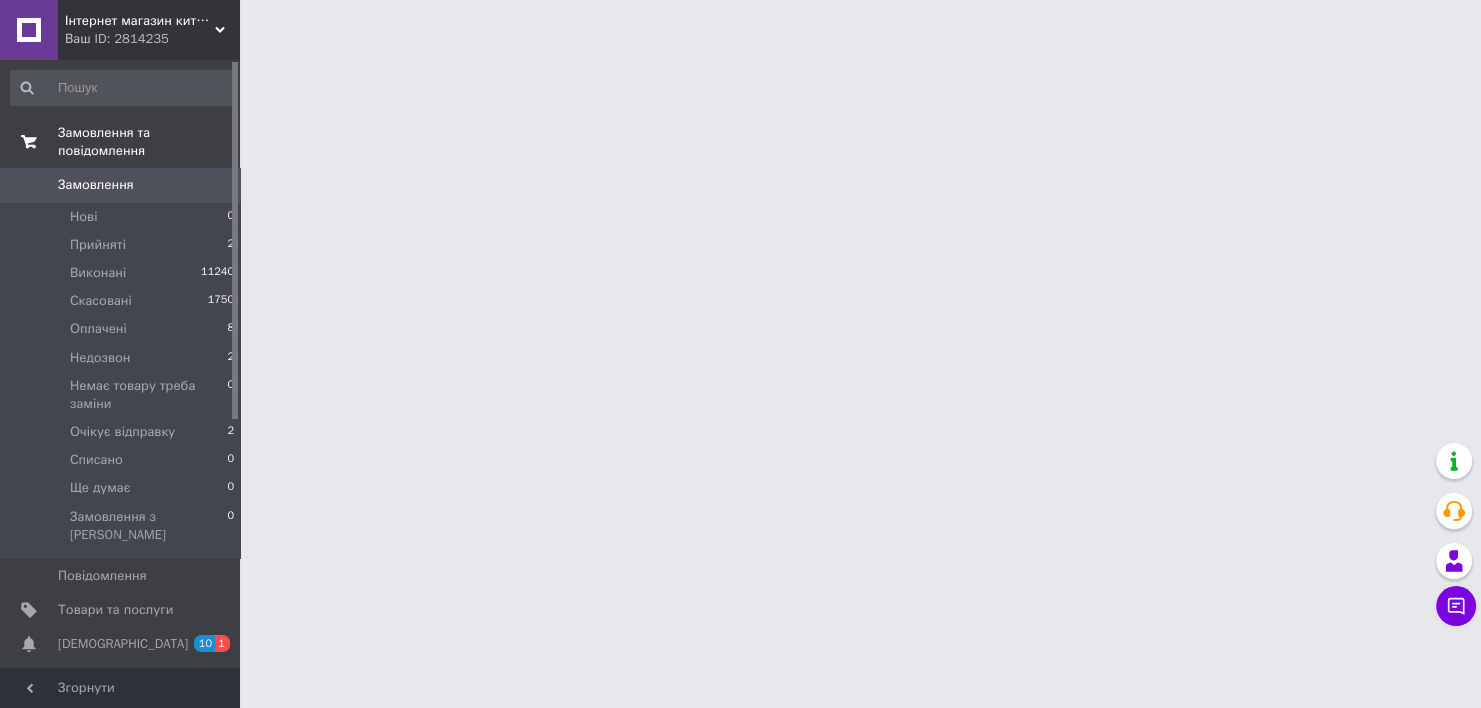 scroll, scrollTop: 0, scrollLeft: 0, axis: both 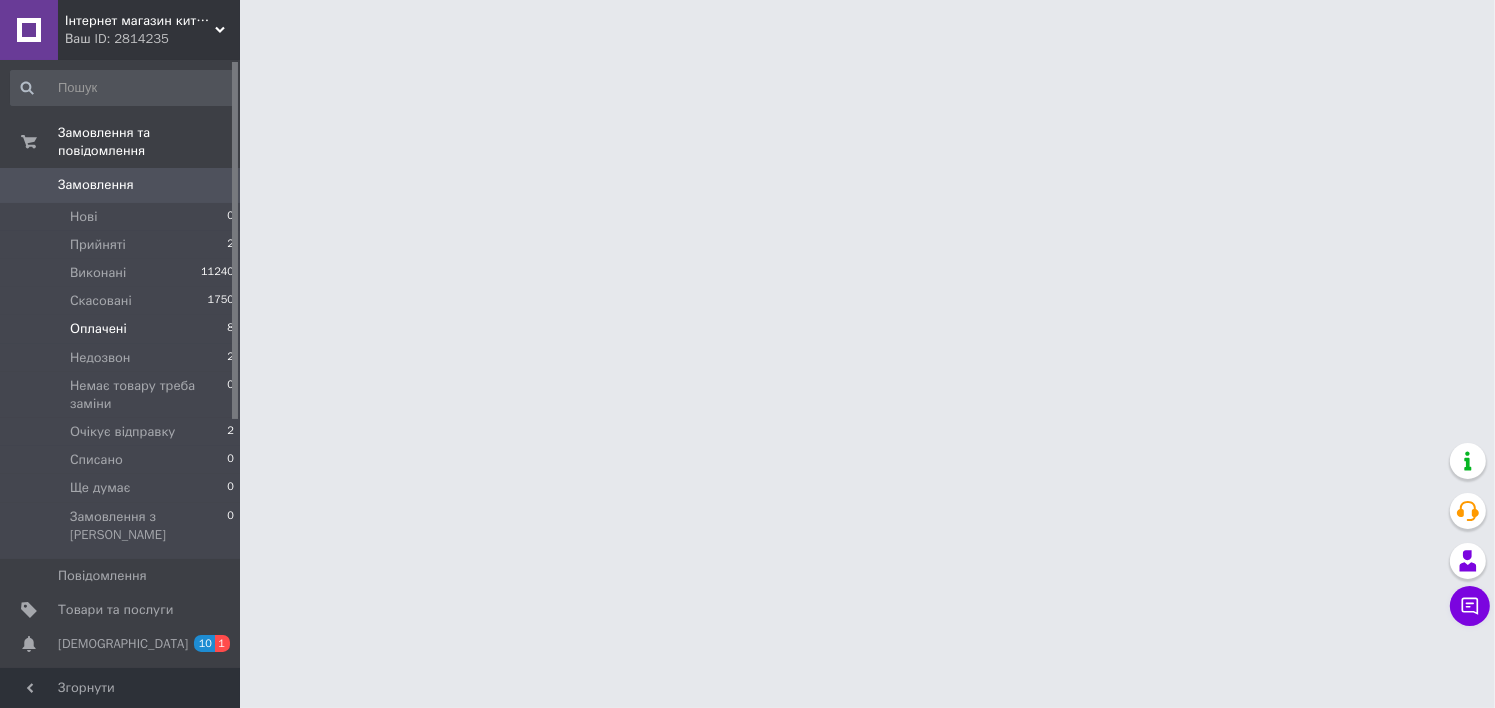 click on "Оплачені 8" at bounding box center [123, 329] 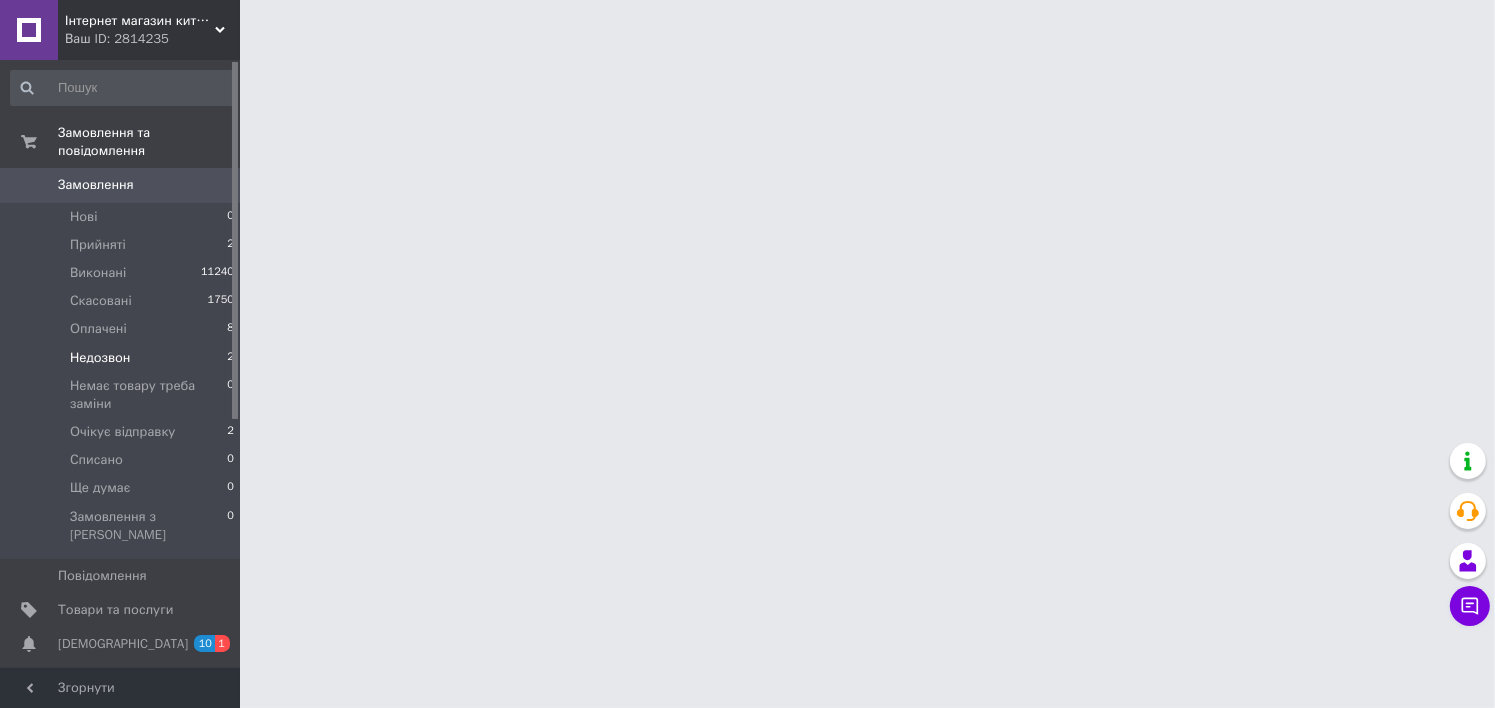 click on "Недозвон 2" at bounding box center (123, 358) 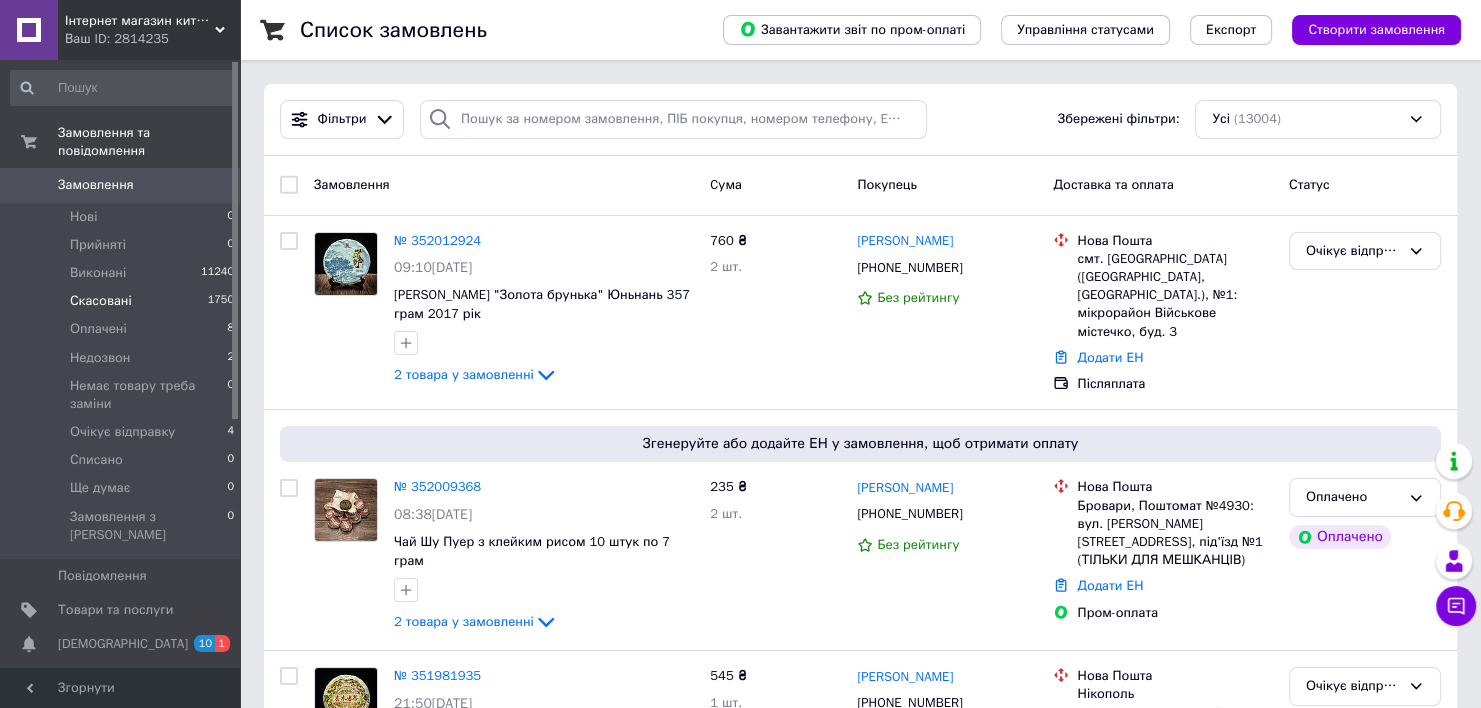 click on "Скасовані 1750" at bounding box center [123, 301] 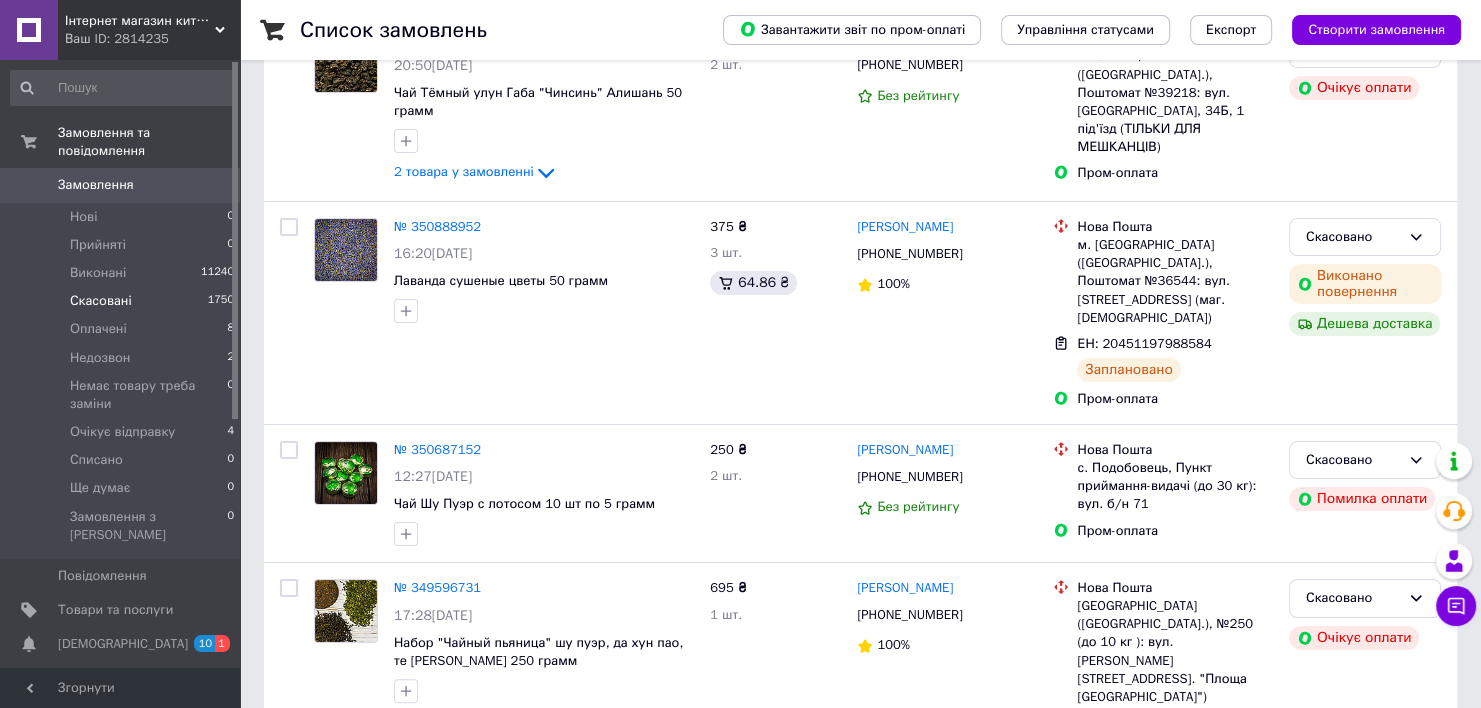 scroll, scrollTop: 275, scrollLeft: 0, axis: vertical 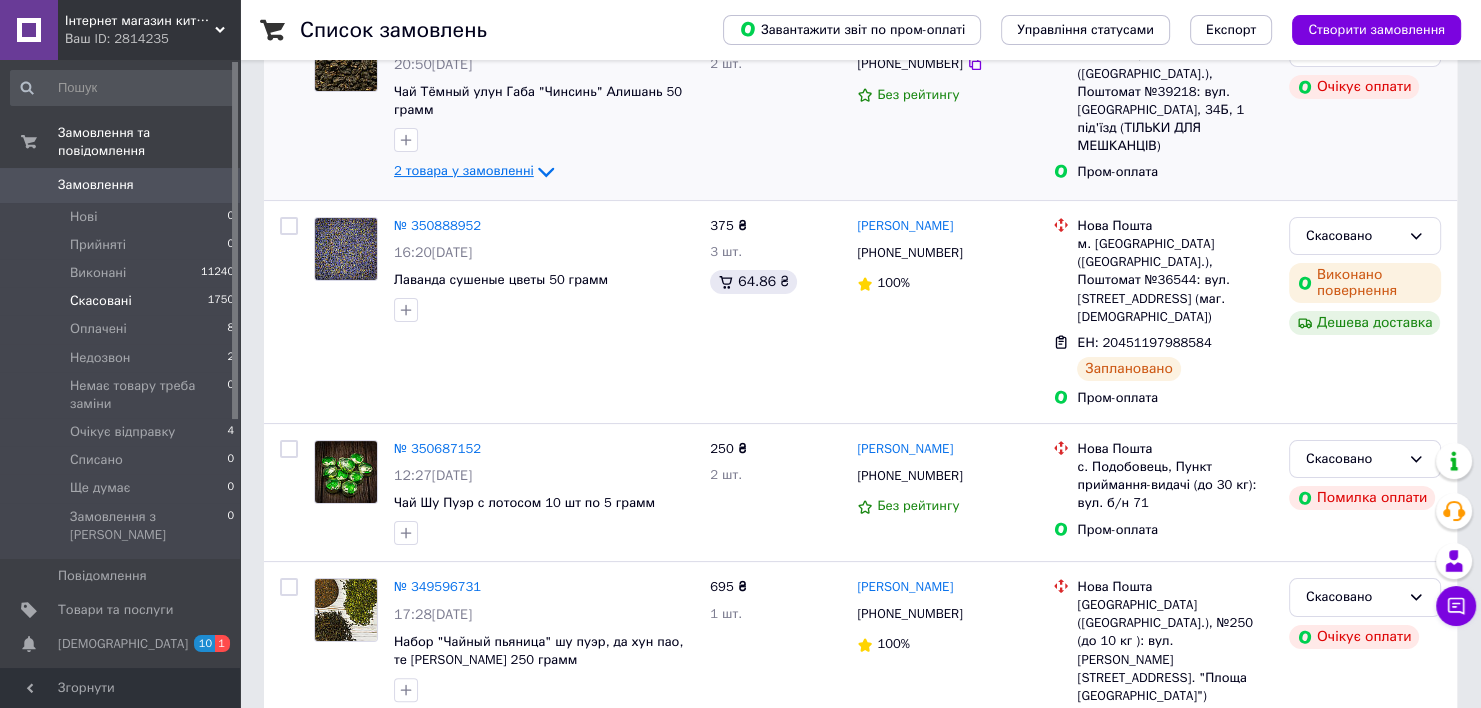 click on "2 товара у замовленні" at bounding box center (464, 171) 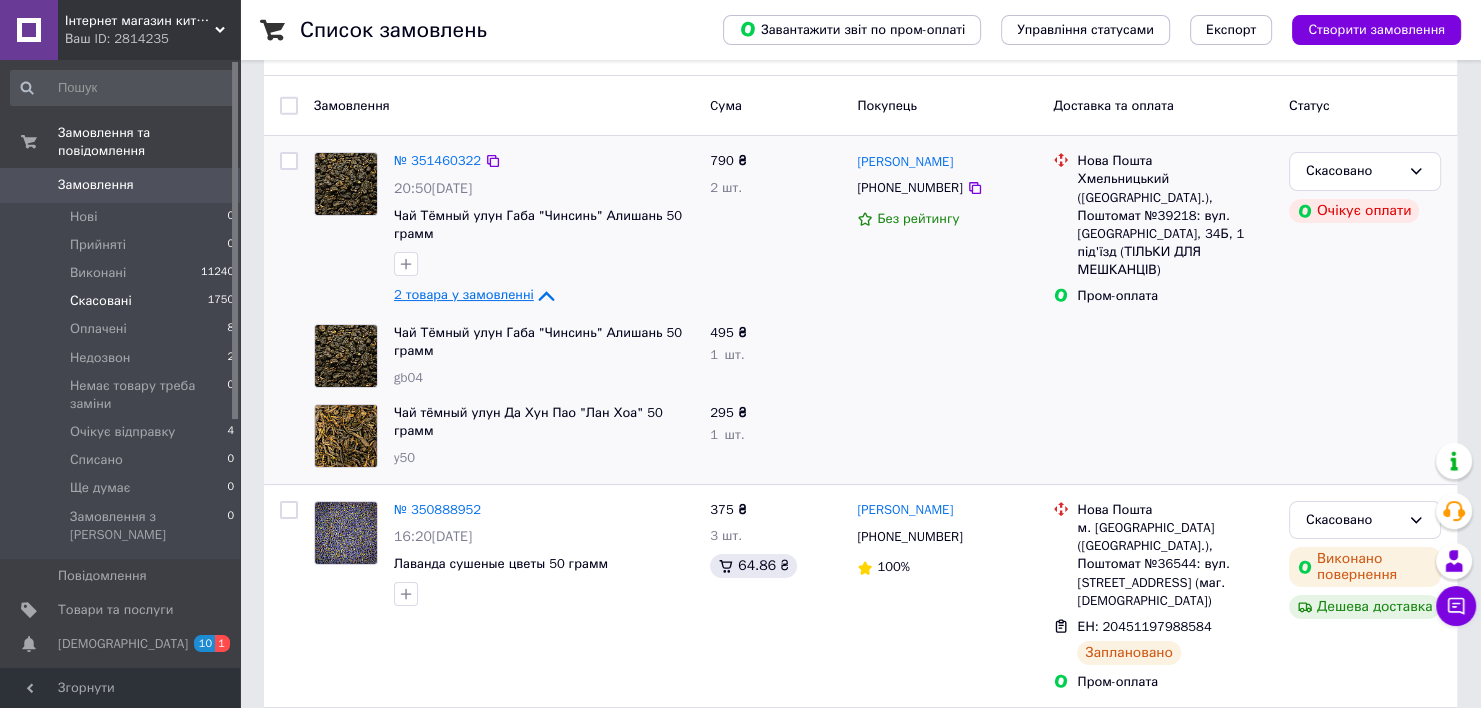 scroll, scrollTop: 148, scrollLeft: 0, axis: vertical 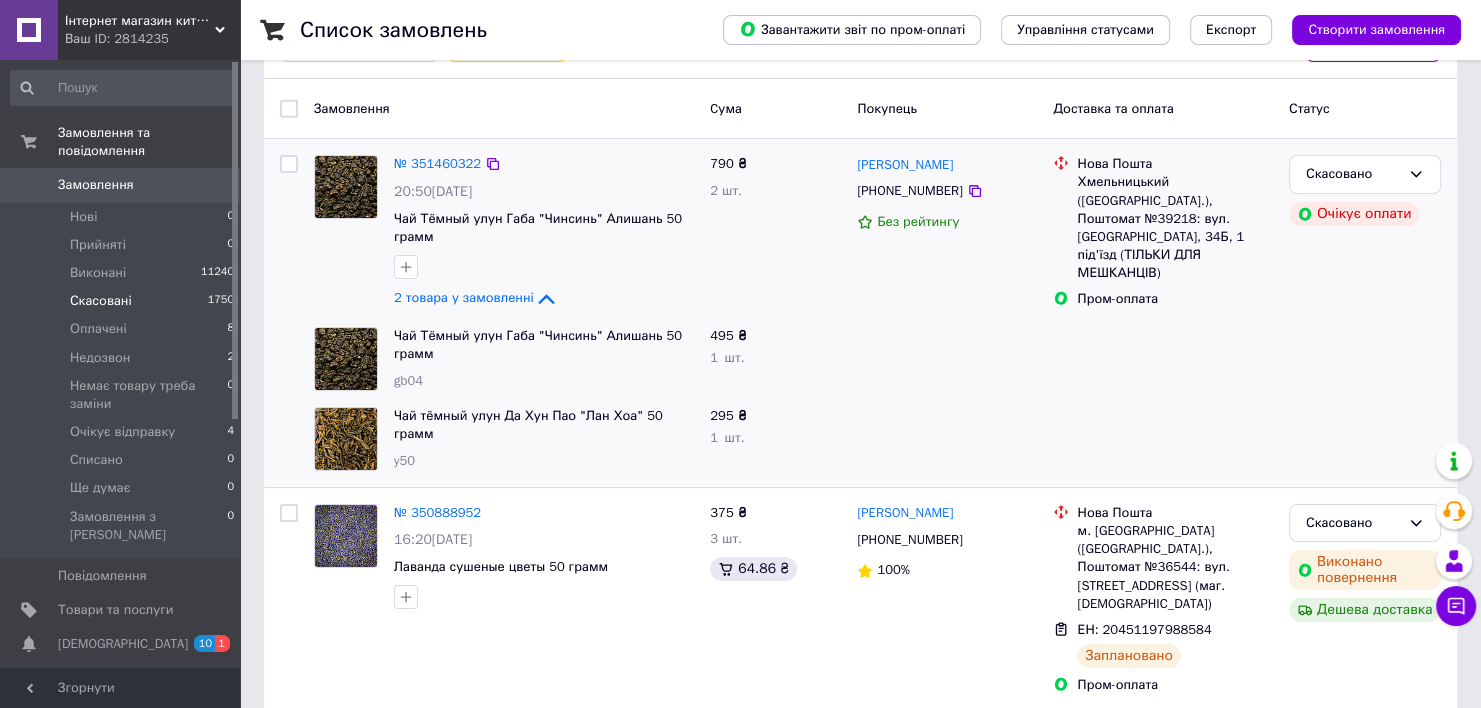 click at bounding box center [346, 187] 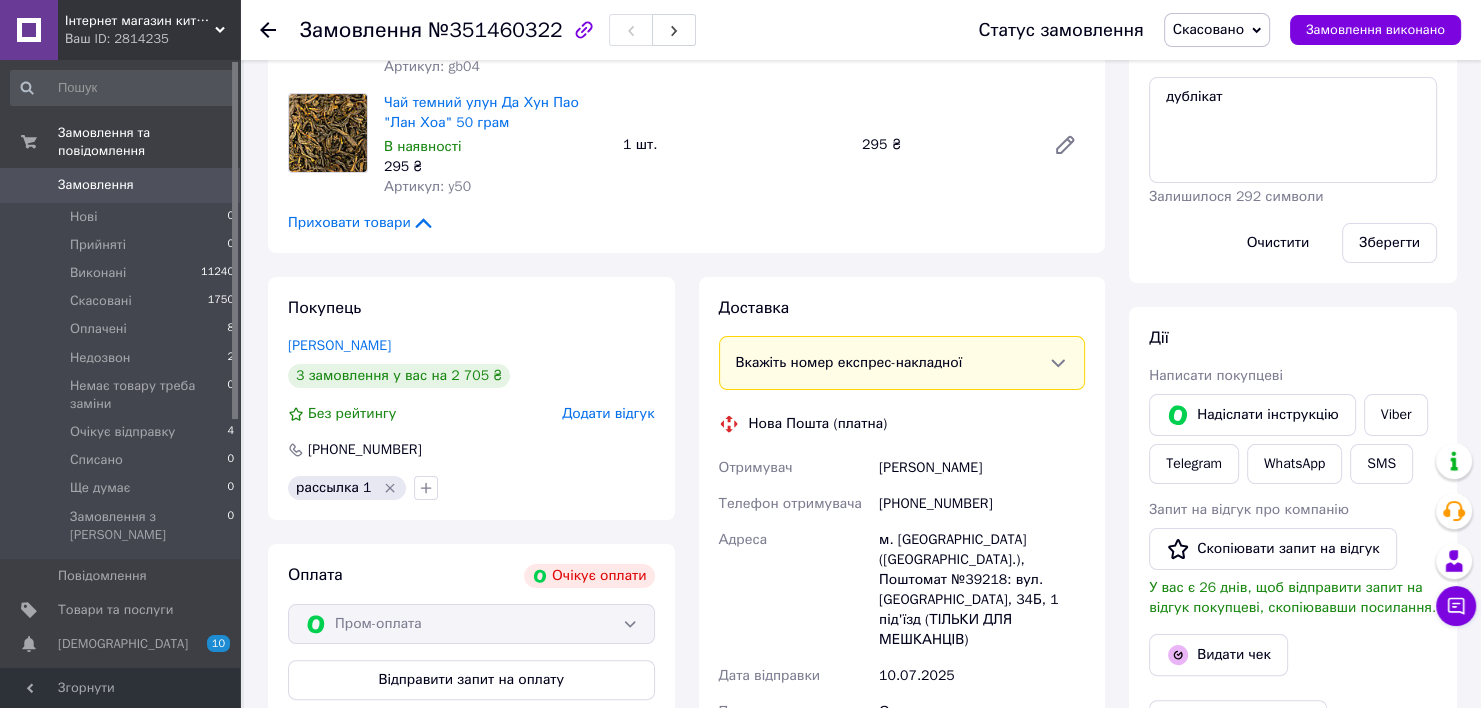 scroll, scrollTop: 0, scrollLeft: 0, axis: both 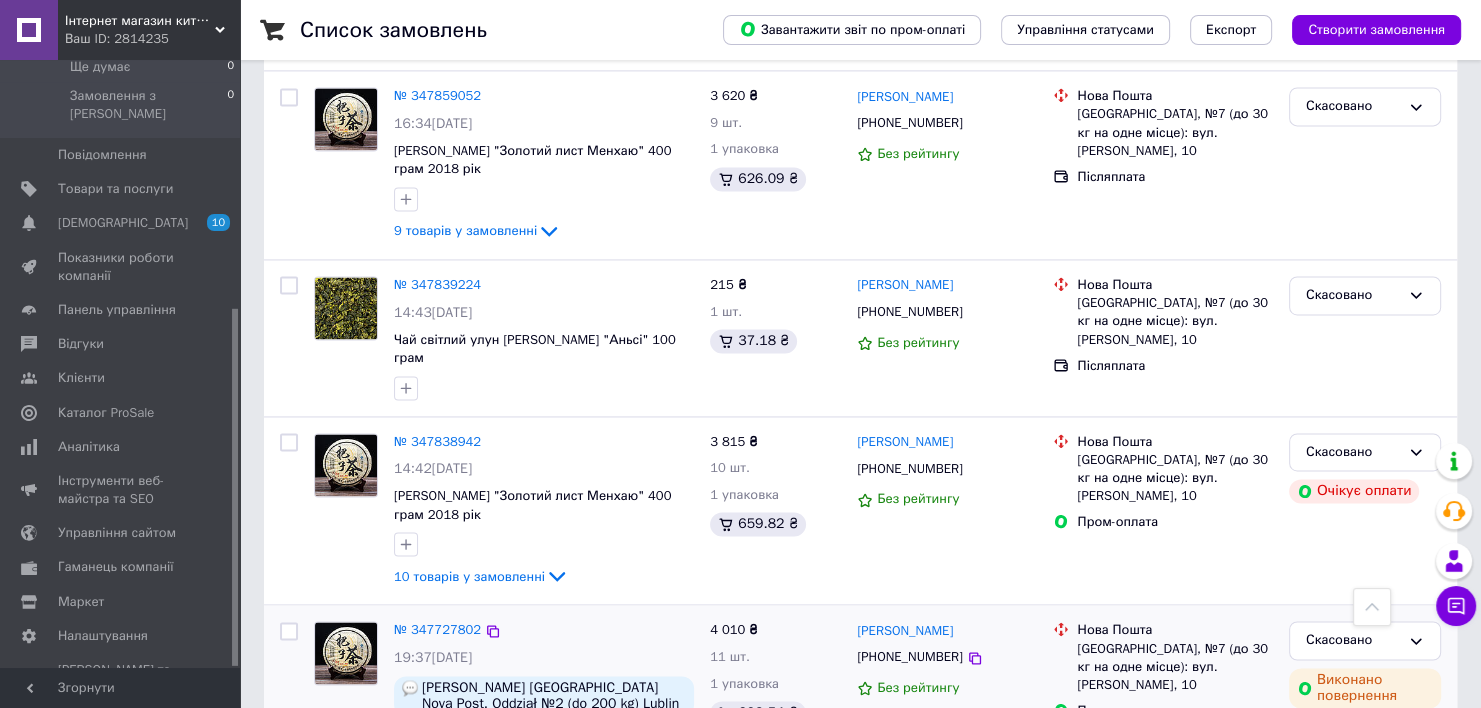 click on "№ 347727802 19:37, 10.06.2025 Vladyslav Yurchenko Poland Nova Post. Oddział №2 (do 200 kg) Lublin номер телефона польский +48 884 024317 Чай Шен Пуер "Золотий лист Менхаю" 400 грам 2018 рік 10 товарів у замовленні" at bounding box center (544, 723) 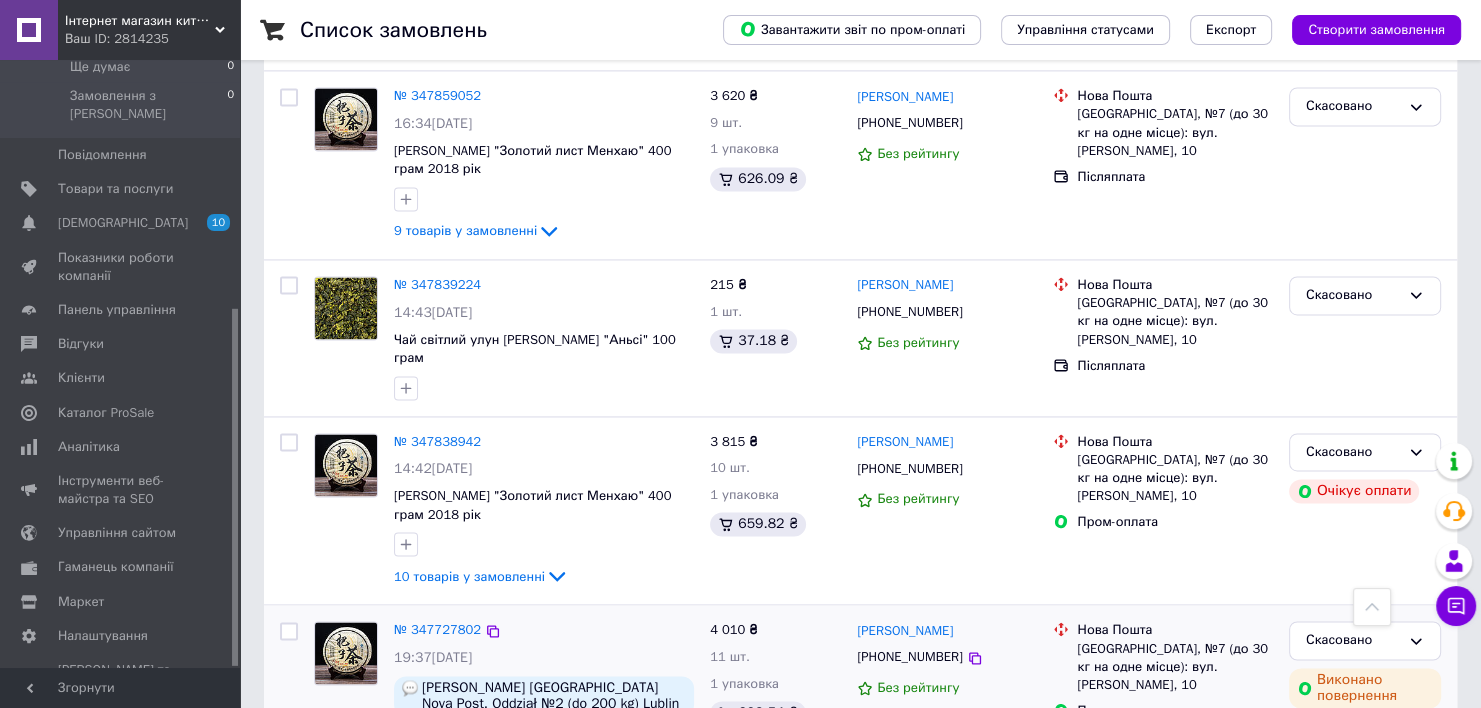 click on "10 товарів у замовленні" at bounding box center [469, 812] 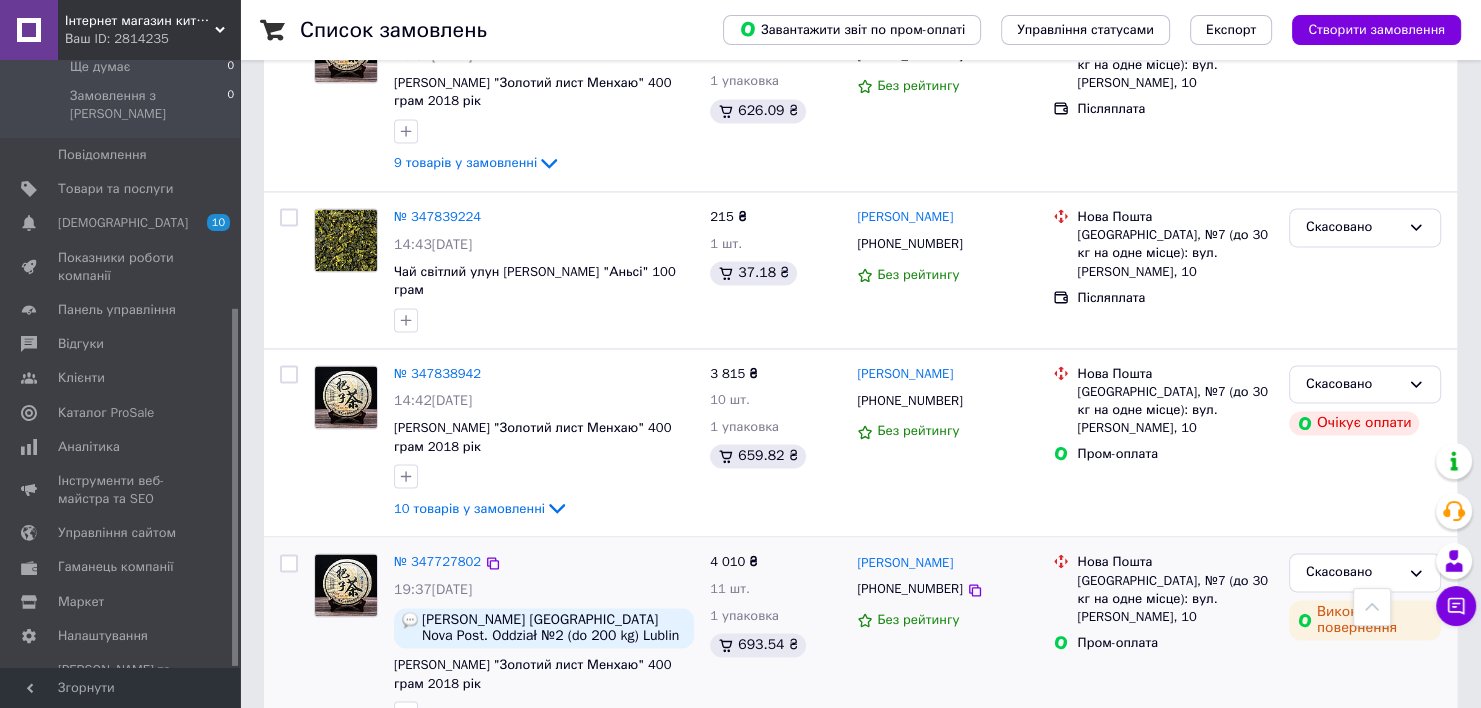 scroll, scrollTop: 2955, scrollLeft: 0, axis: vertical 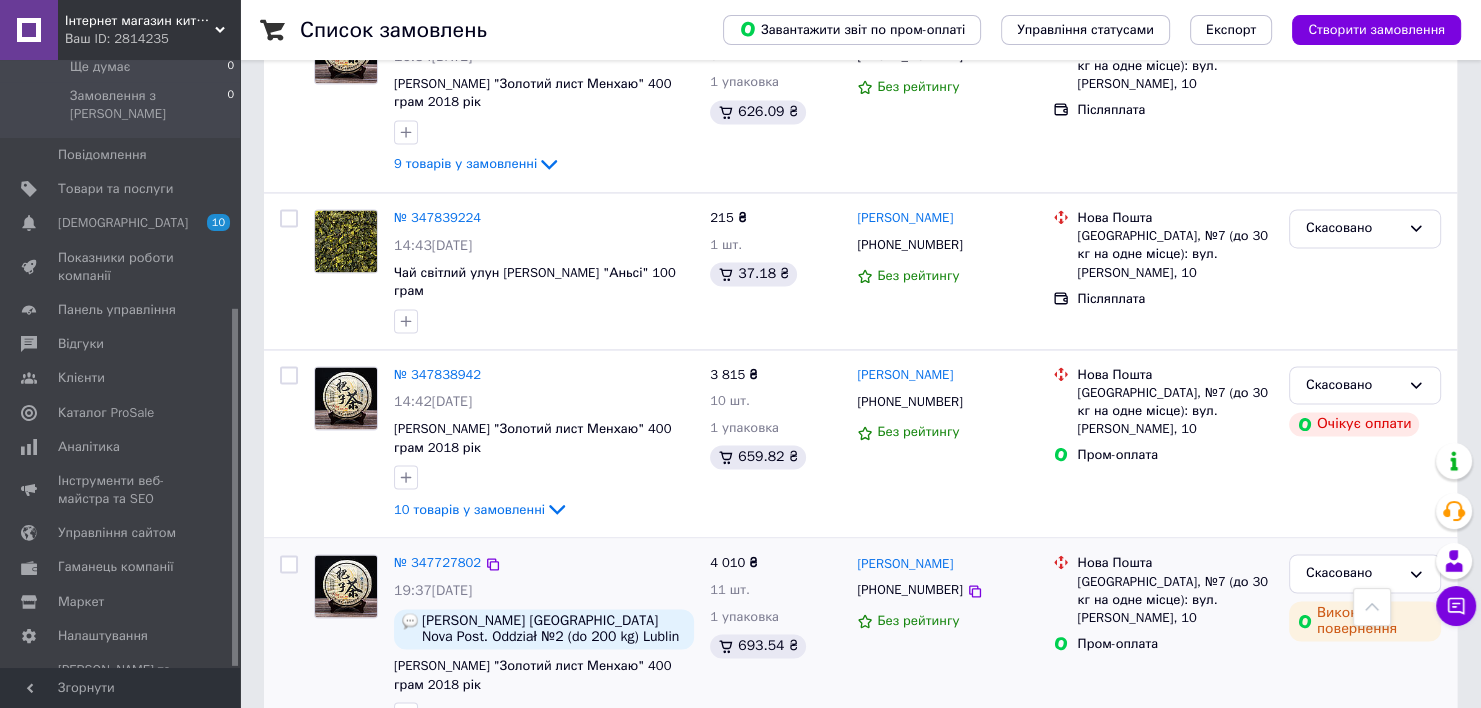 click at bounding box center (346, 586) 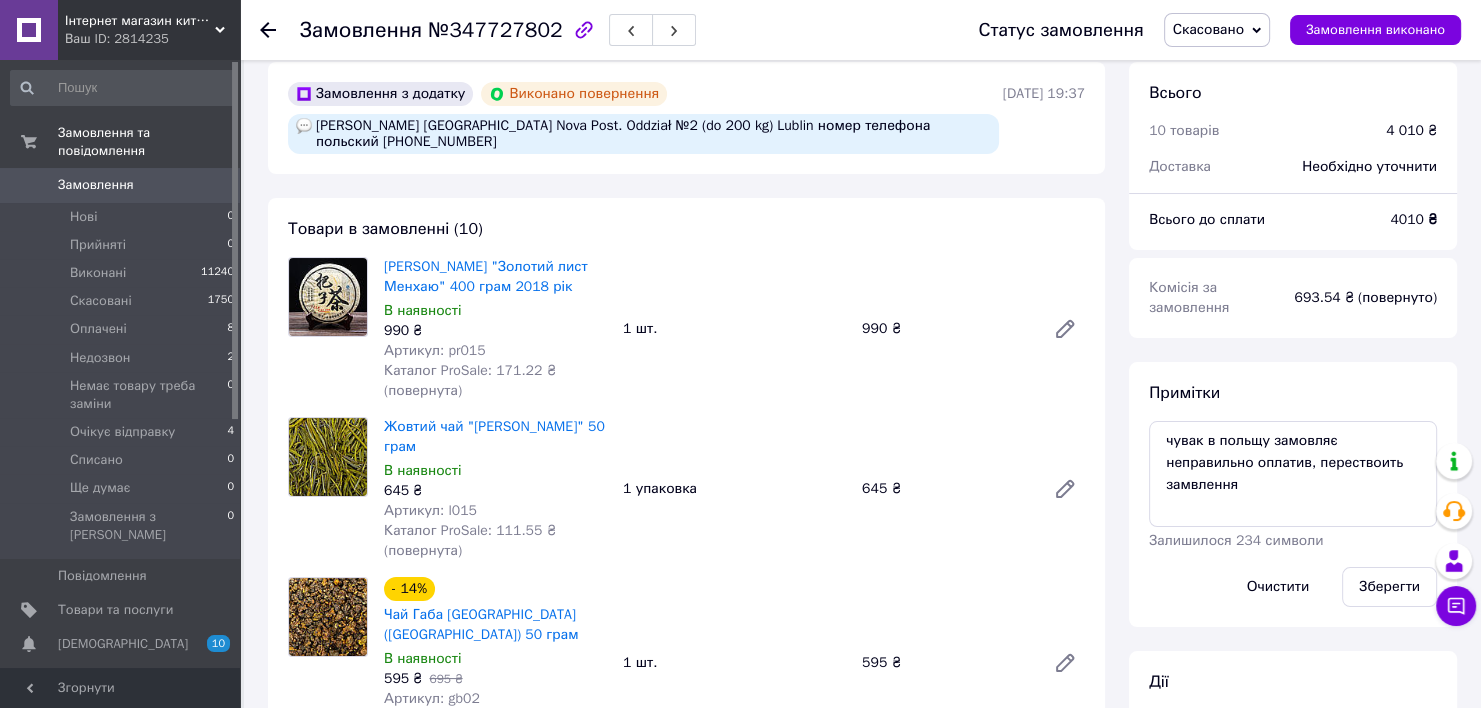 scroll, scrollTop: 38, scrollLeft: 0, axis: vertical 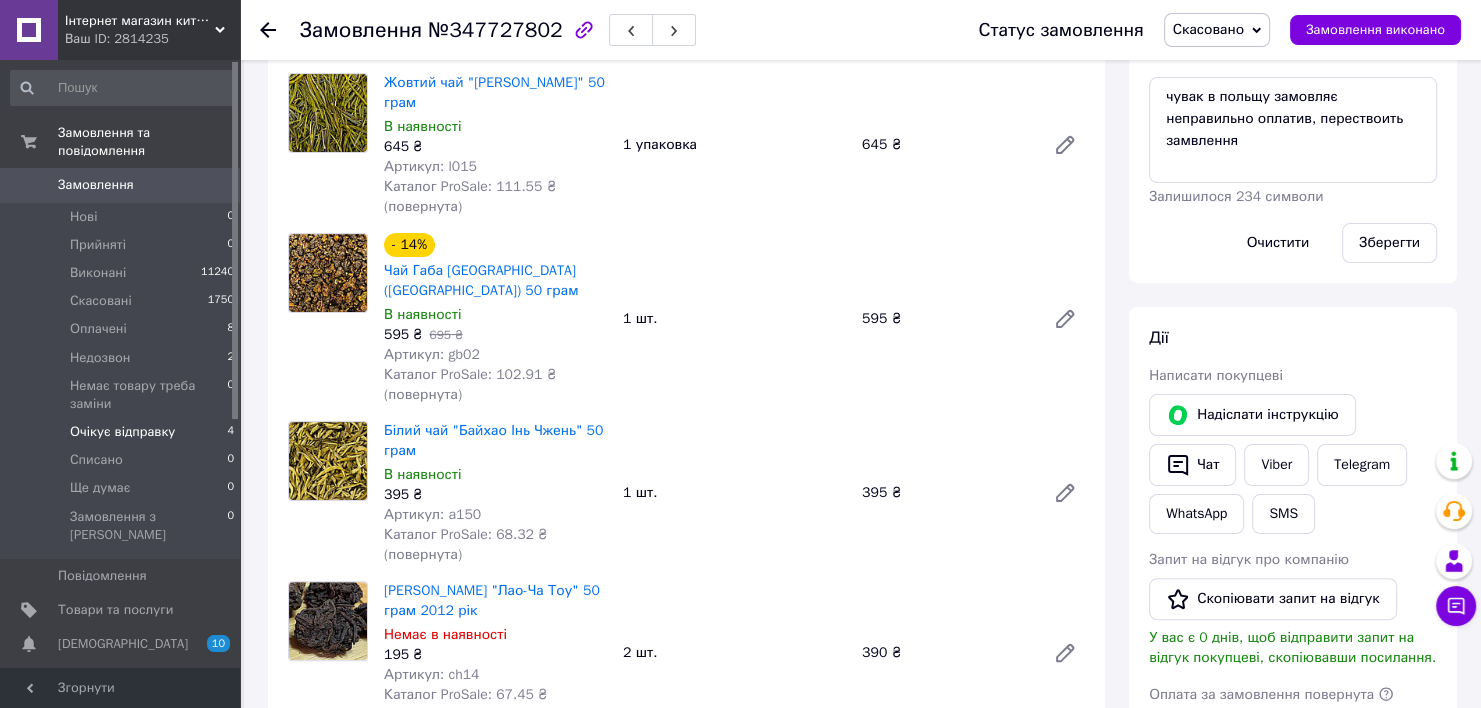 click on "Очікує відправку" at bounding box center [122, 432] 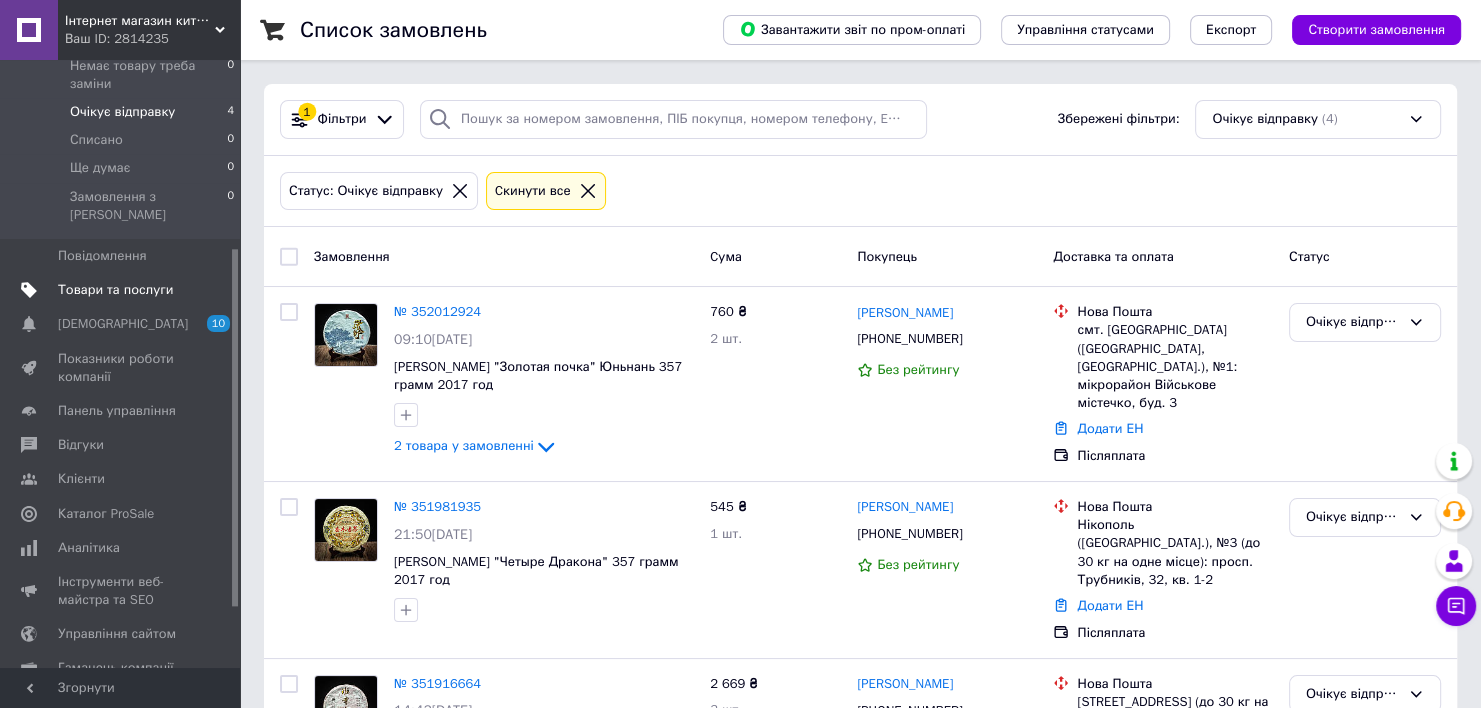 scroll, scrollTop: 0, scrollLeft: 0, axis: both 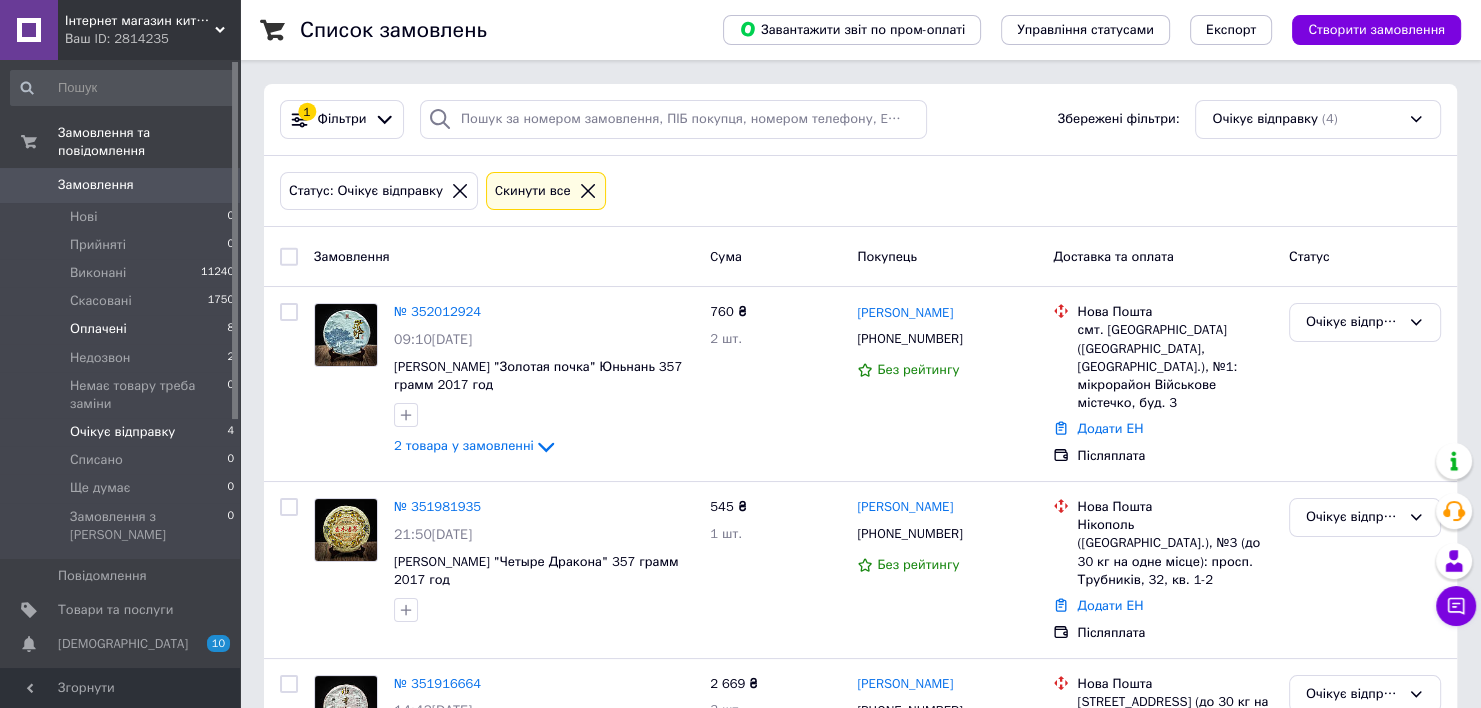 click on "Оплачені" at bounding box center [98, 329] 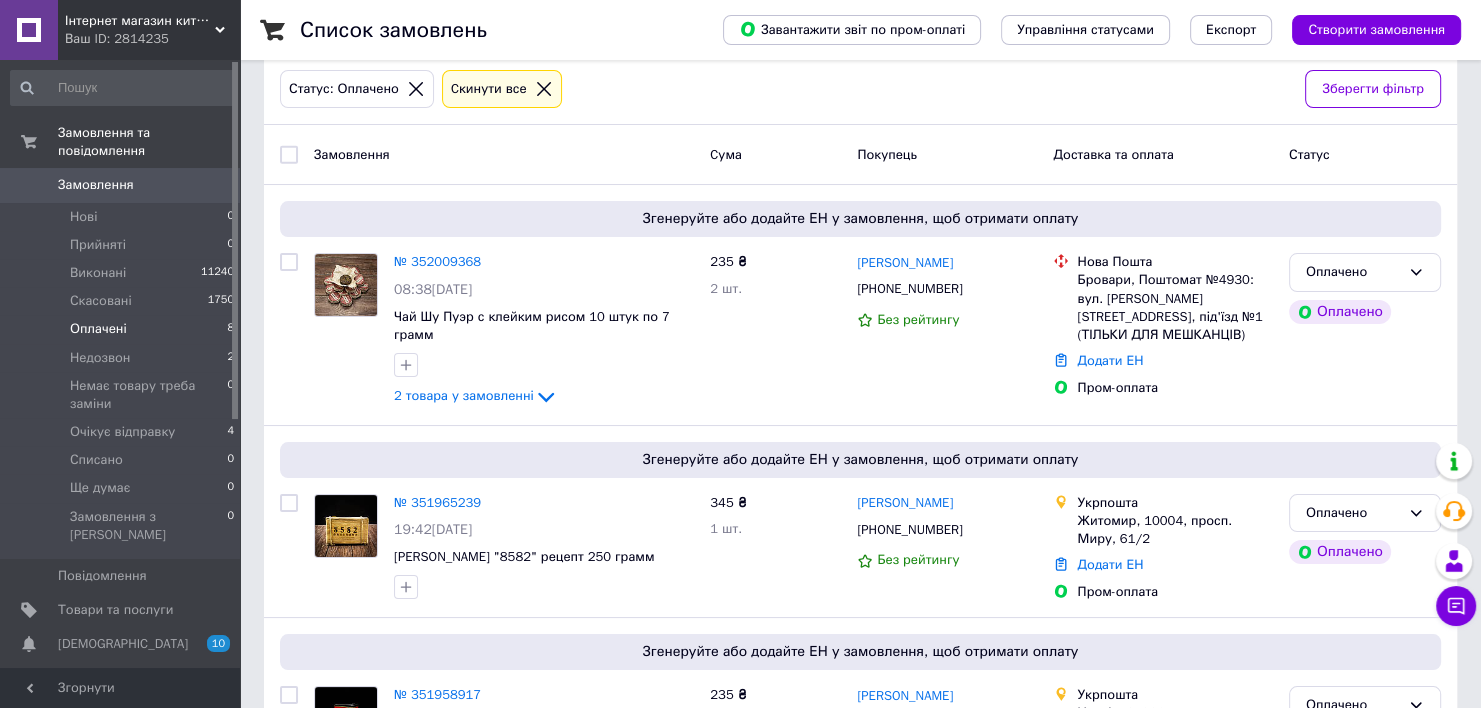 scroll, scrollTop: 112, scrollLeft: 0, axis: vertical 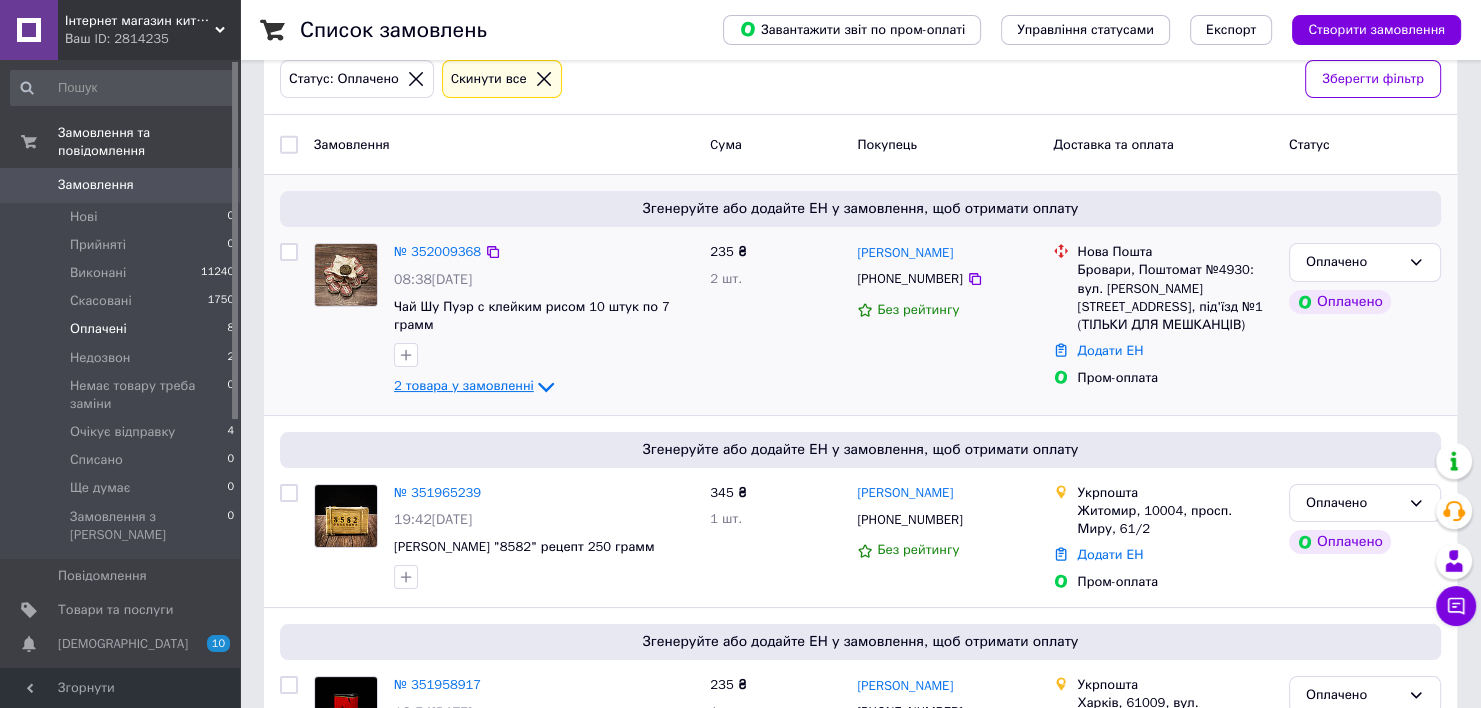 click on "2 товара у замовленні" at bounding box center [464, 386] 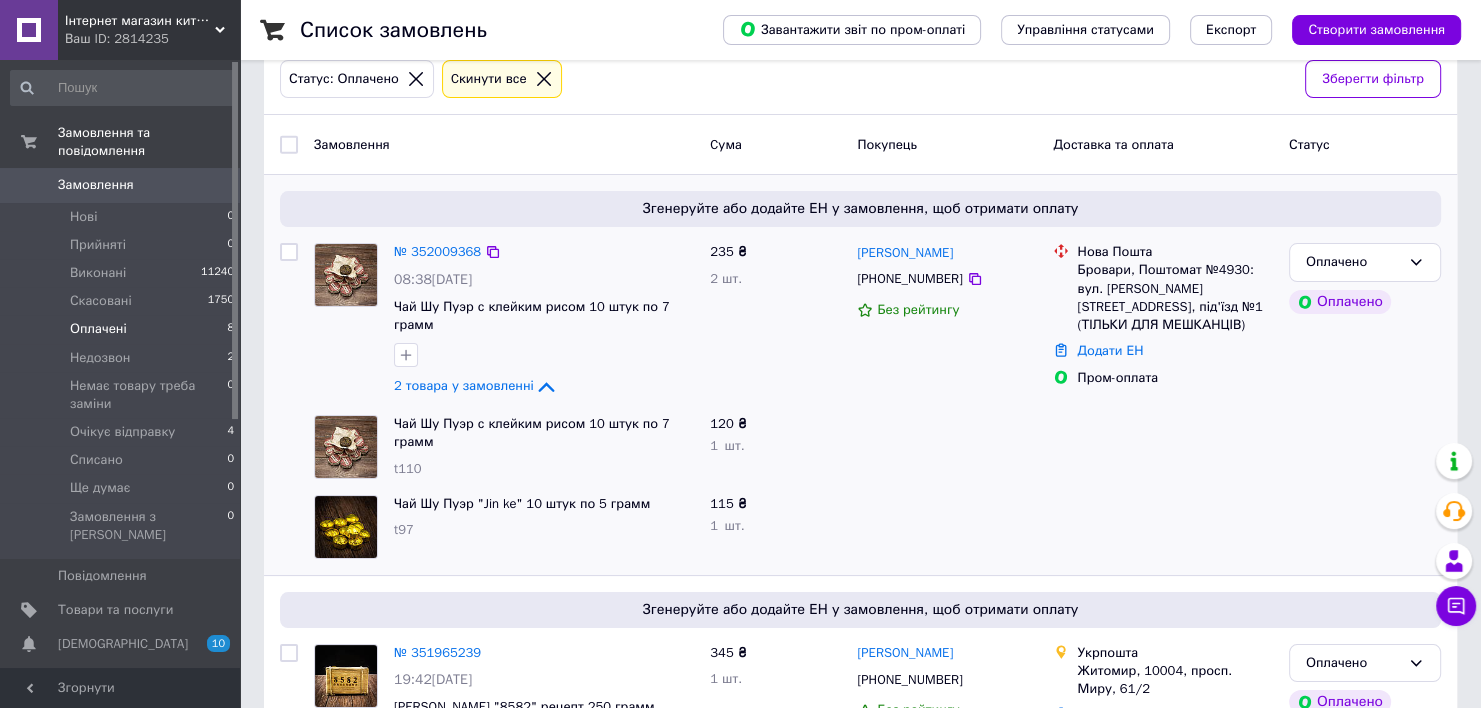 click at bounding box center [346, 275] 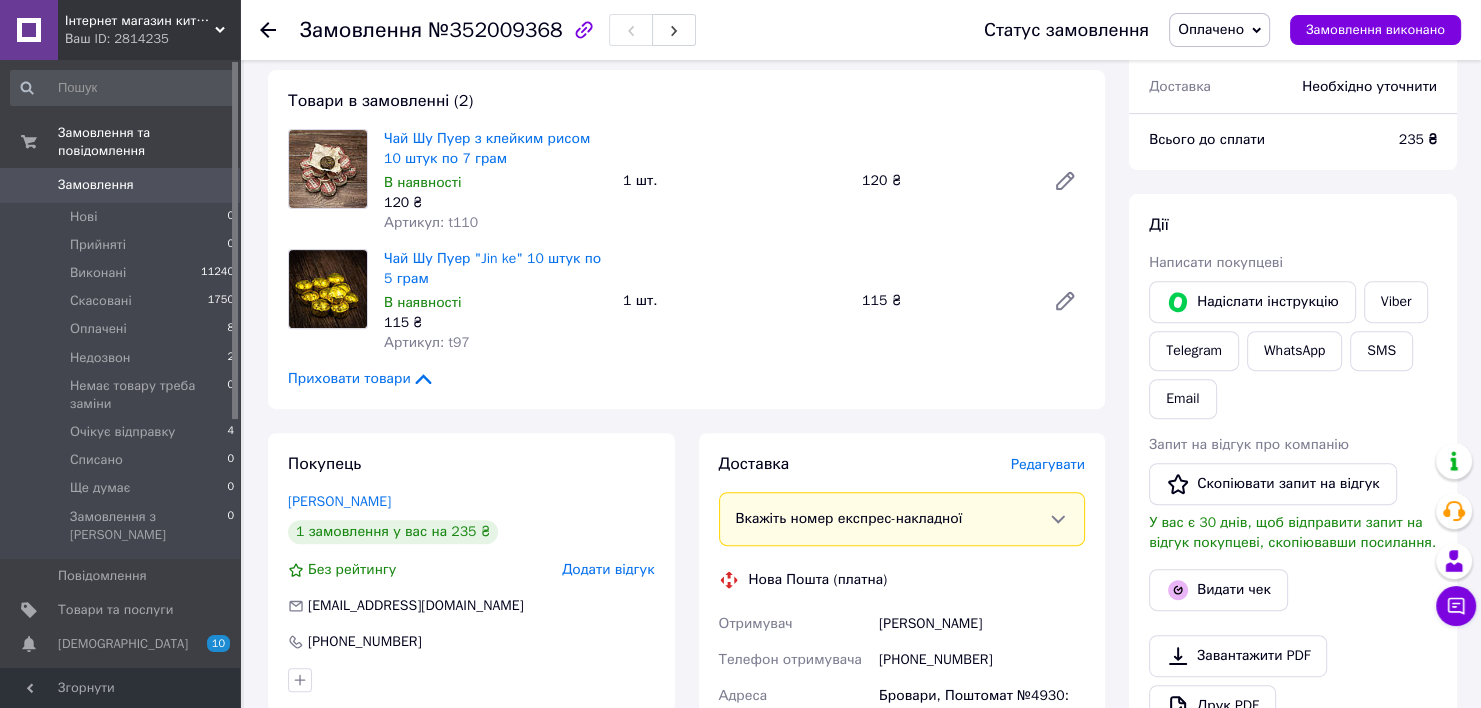 scroll, scrollTop: 631, scrollLeft: 0, axis: vertical 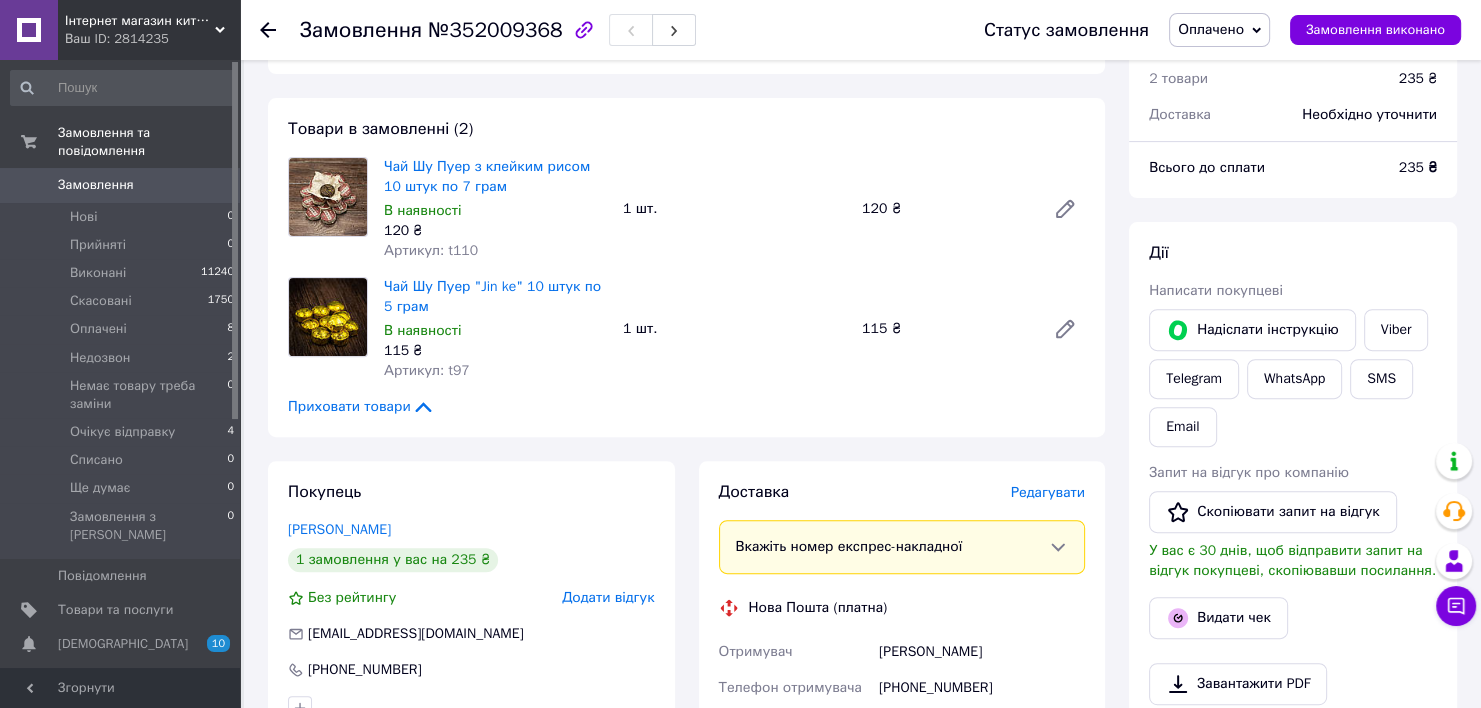 click on "Артикул: t110" at bounding box center (431, 250) 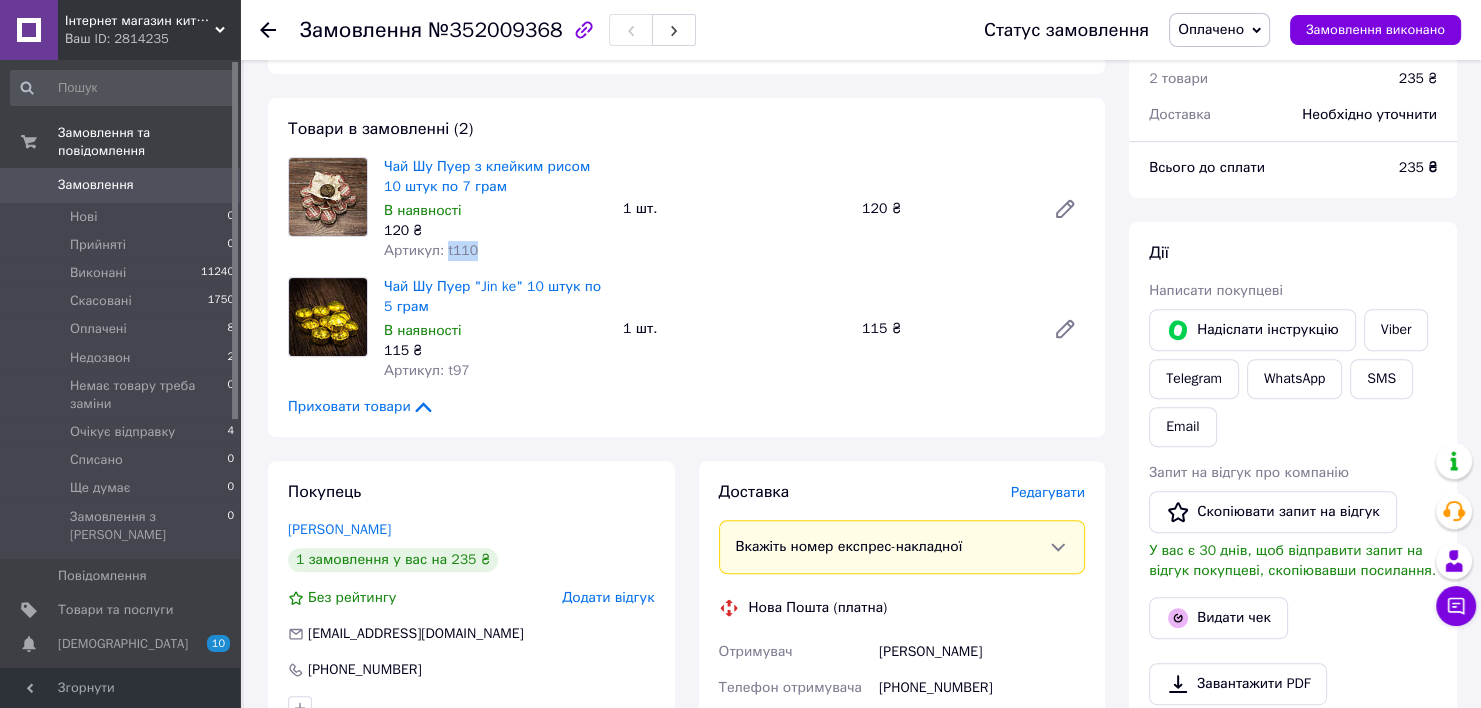 click on "Артикул: t110" at bounding box center (431, 250) 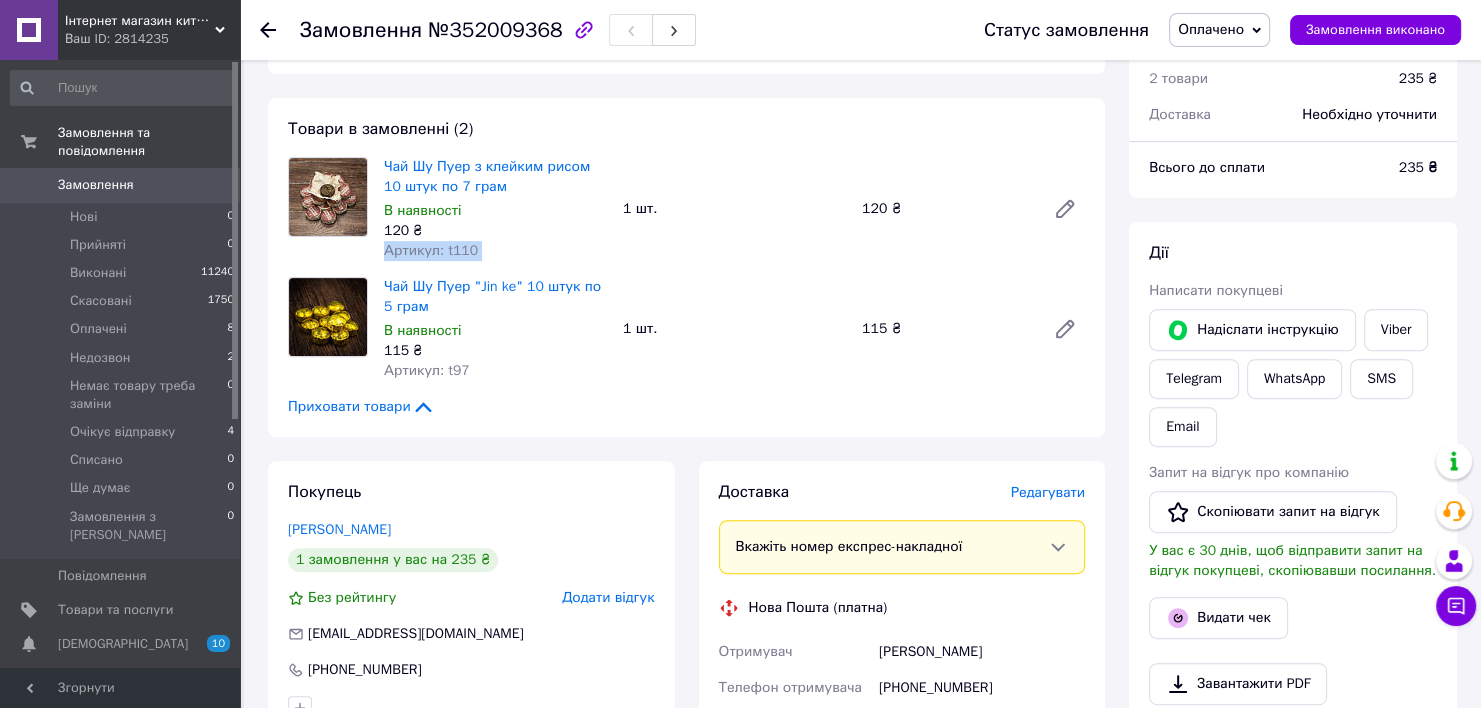 click on "Артикул: t110" at bounding box center [431, 250] 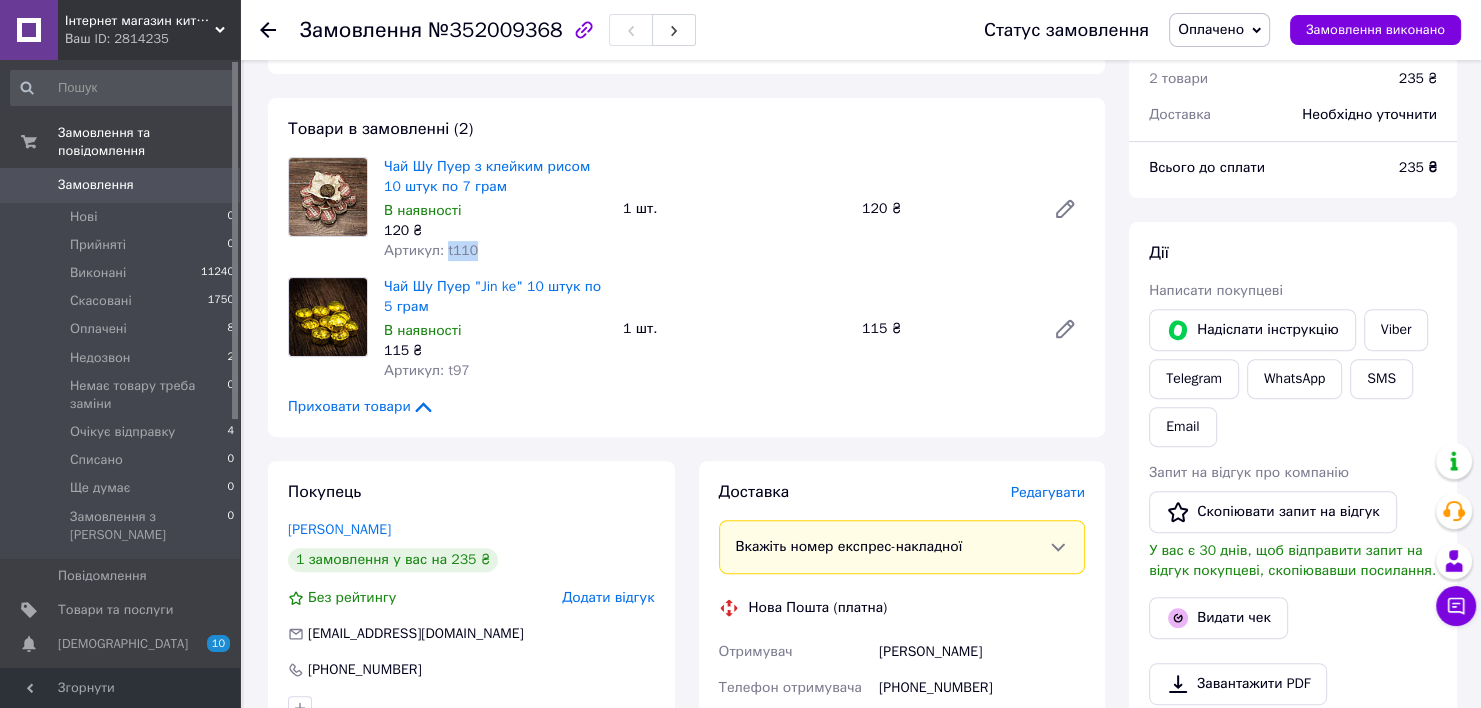 click on "Артикул: t110" at bounding box center (431, 250) 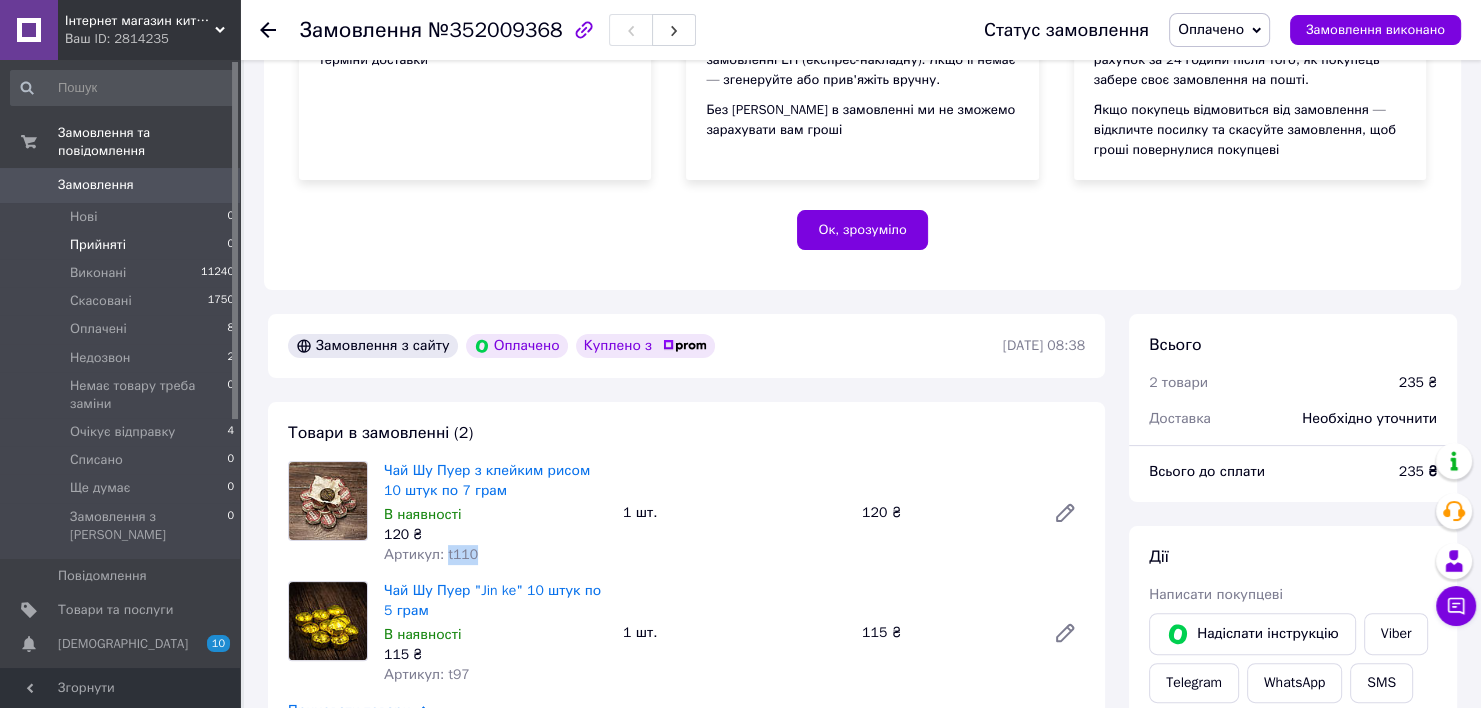 scroll, scrollTop: 416, scrollLeft: 0, axis: vertical 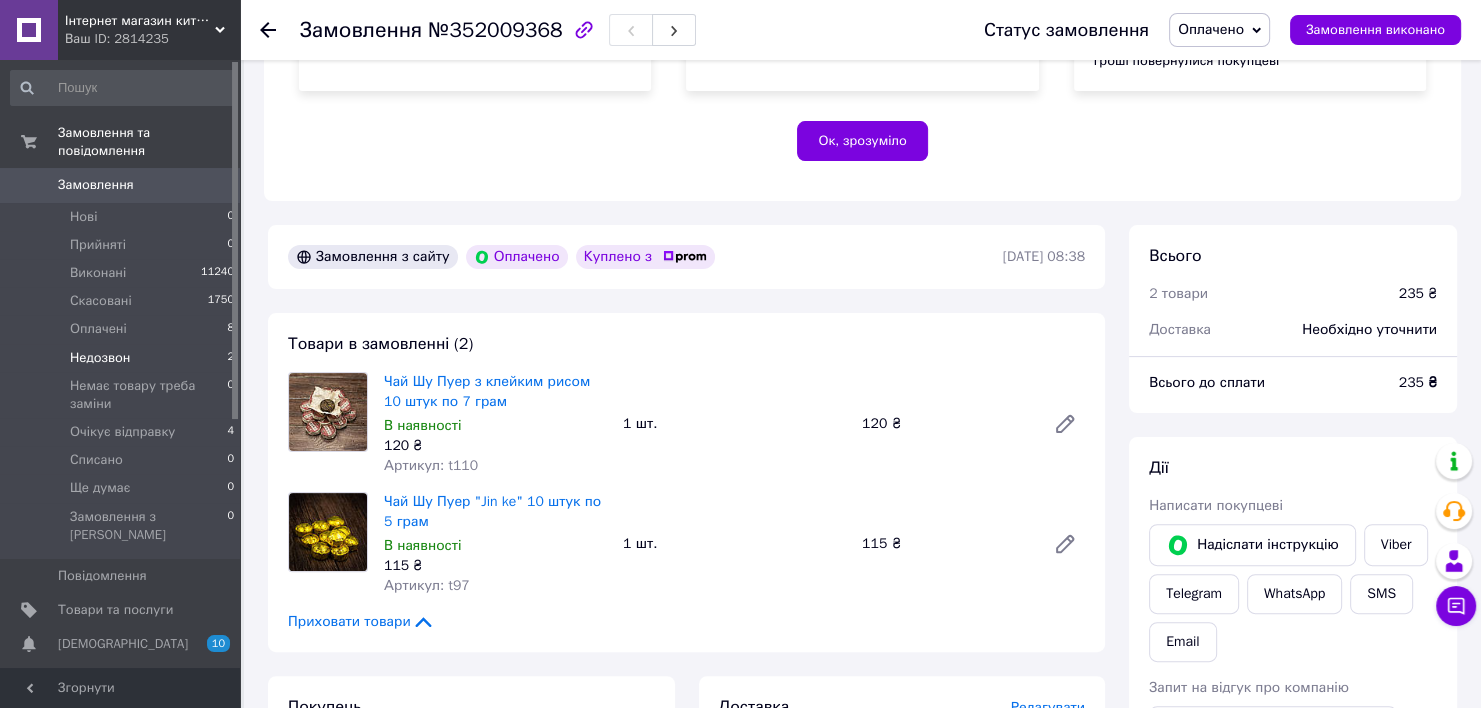 click on "Недозвон 2" at bounding box center [123, 358] 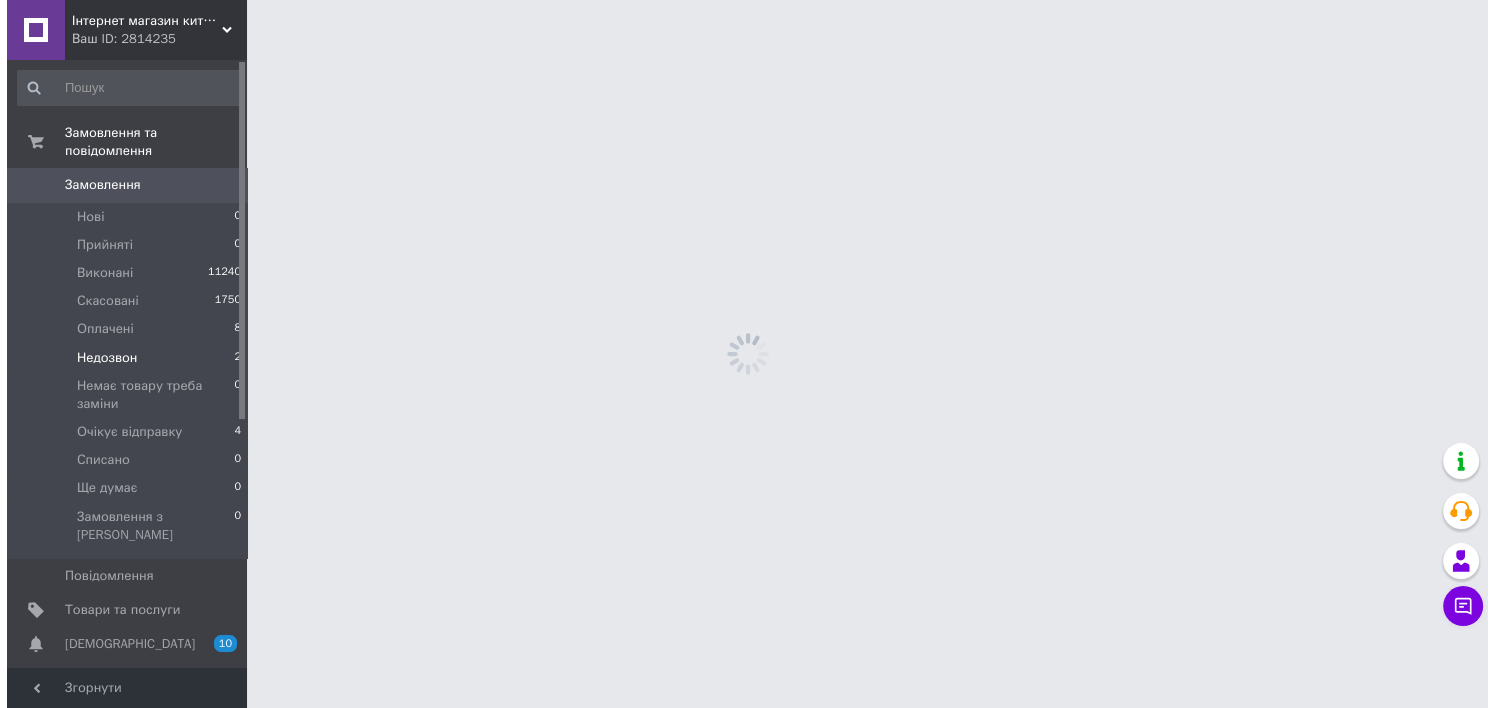 scroll, scrollTop: 0, scrollLeft: 0, axis: both 